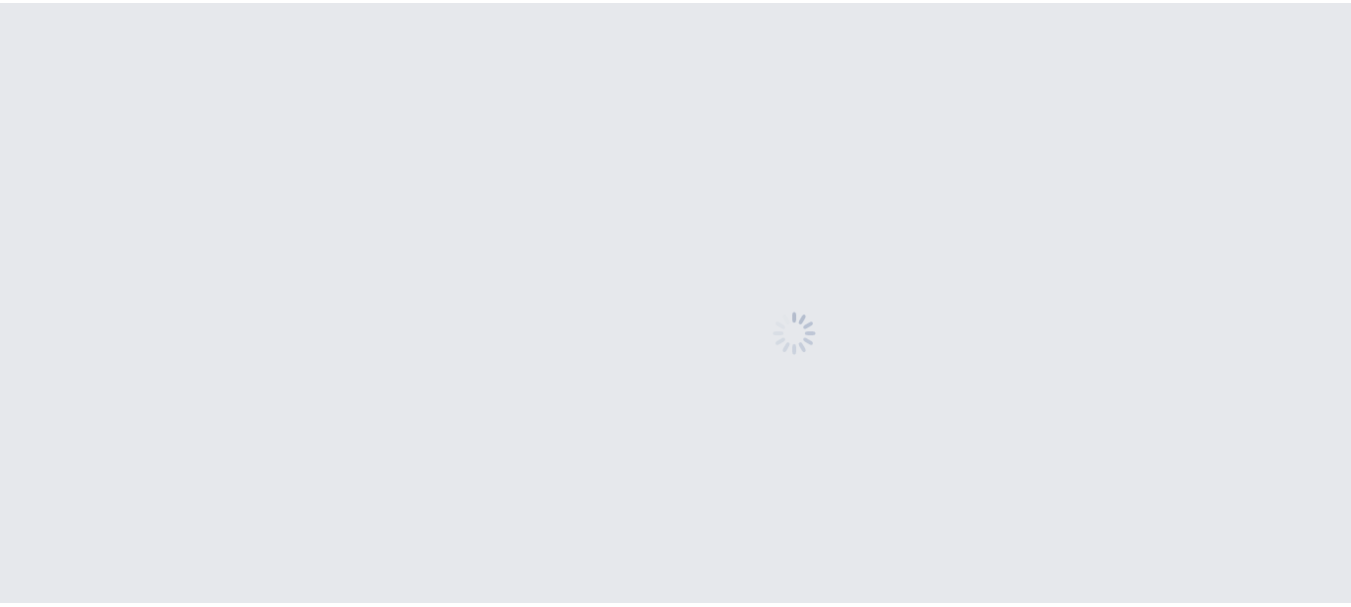 scroll, scrollTop: 0, scrollLeft: 0, axis: both 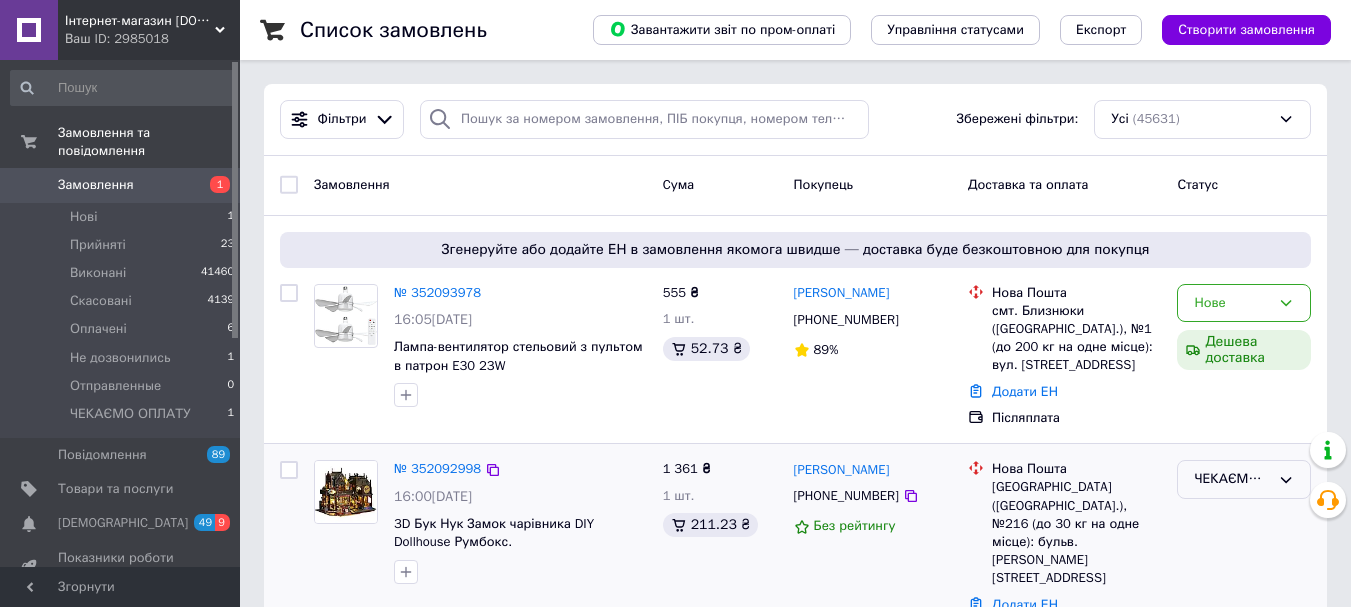 click on "ЧЕКАЄМО ОПЛАТУ" at bounding box center (1232, 479) 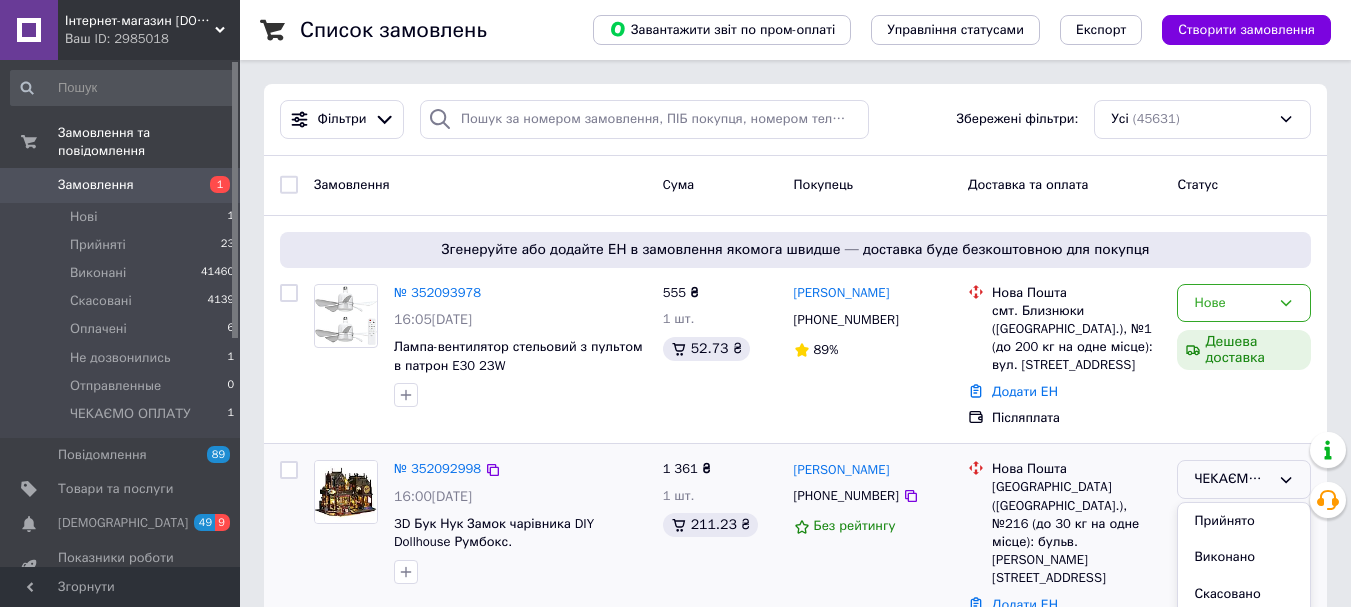 scroll, scrollTop: 300, scrollLeft: 0, axis: vertical 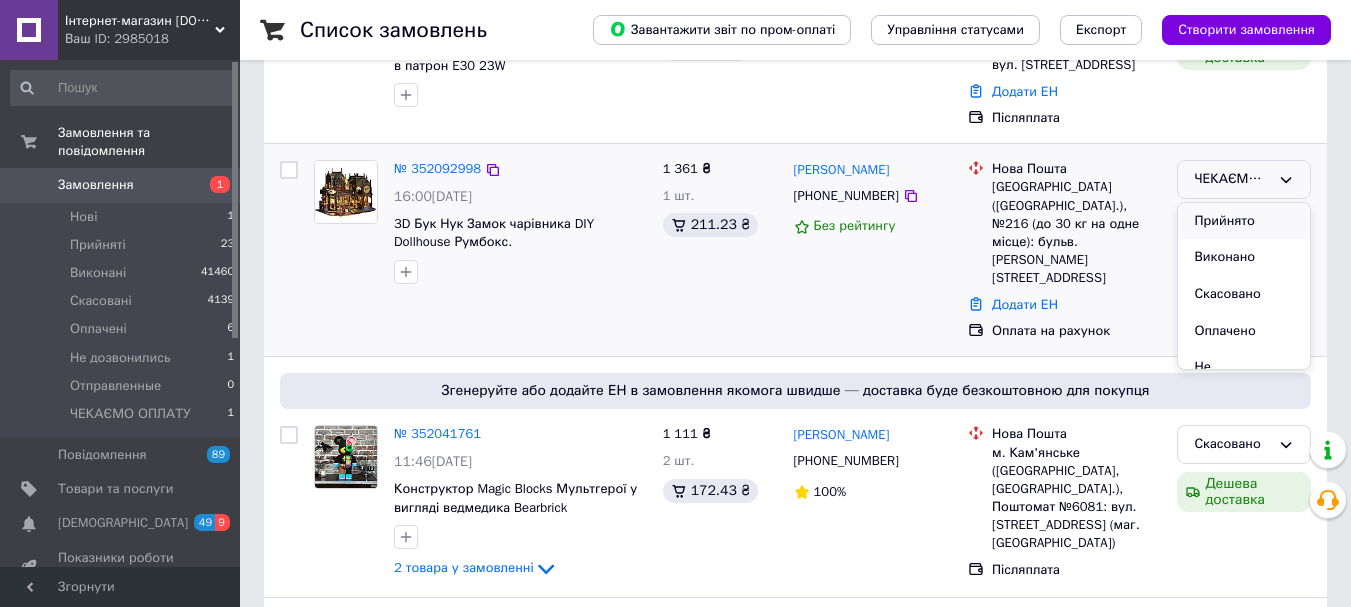 click on "Прийнято" at bounding box center [1244, 221] 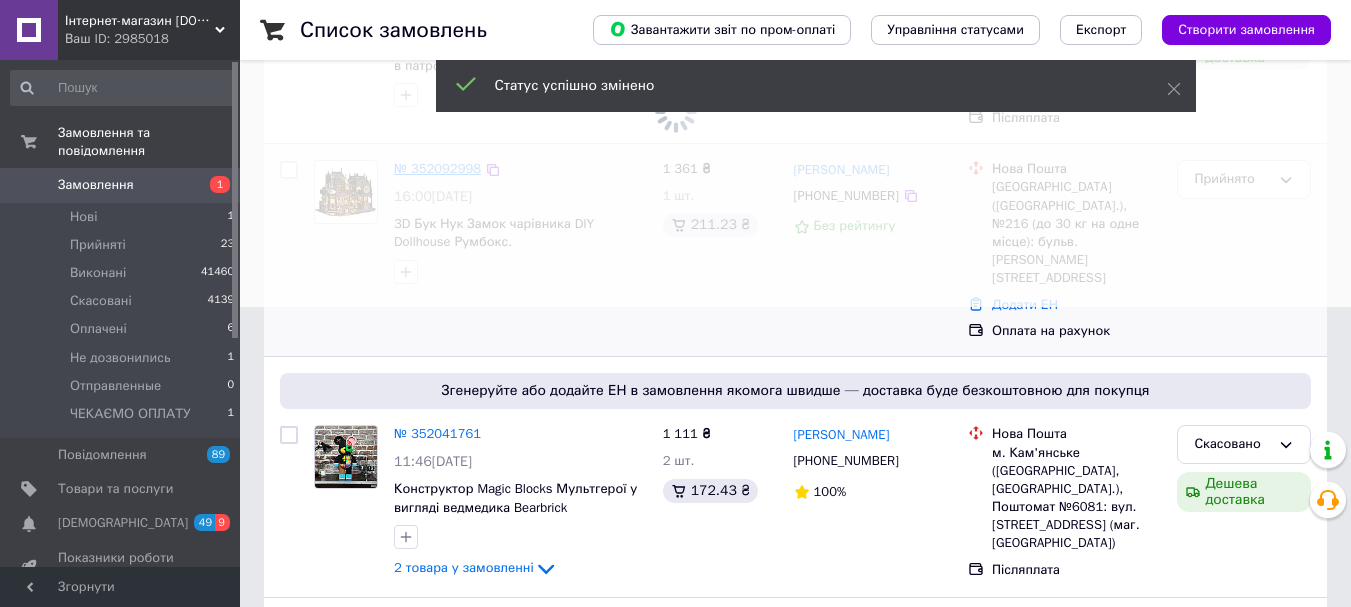 click at bounding box center (675, 3) 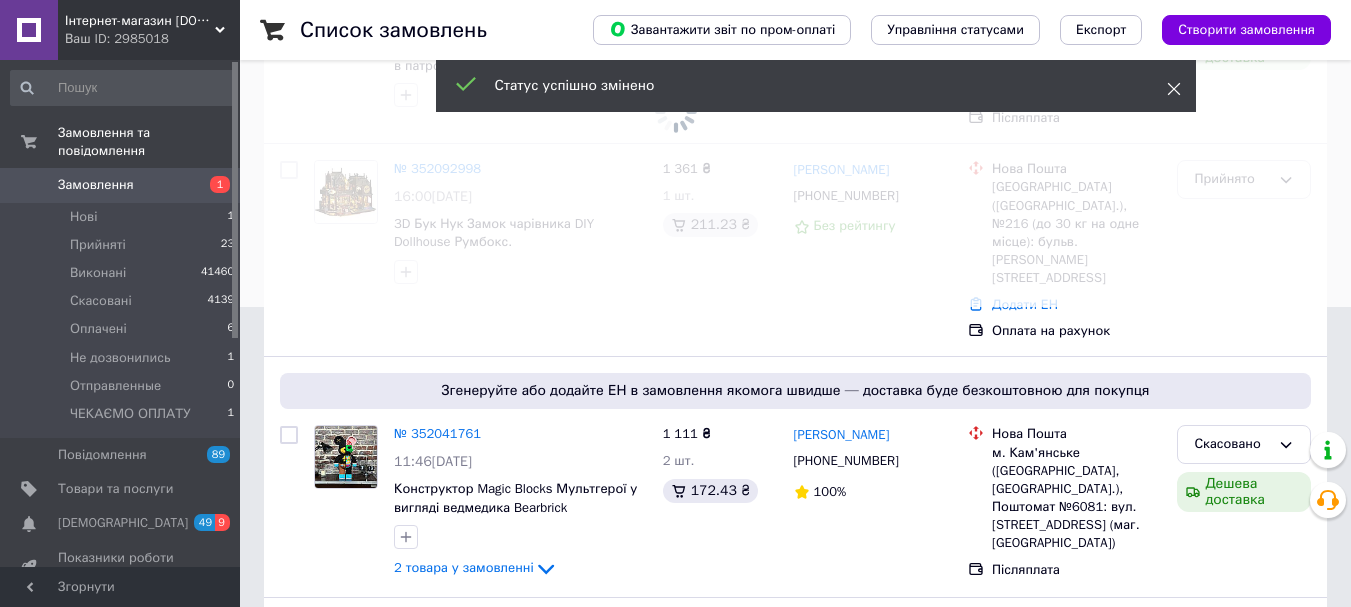 click 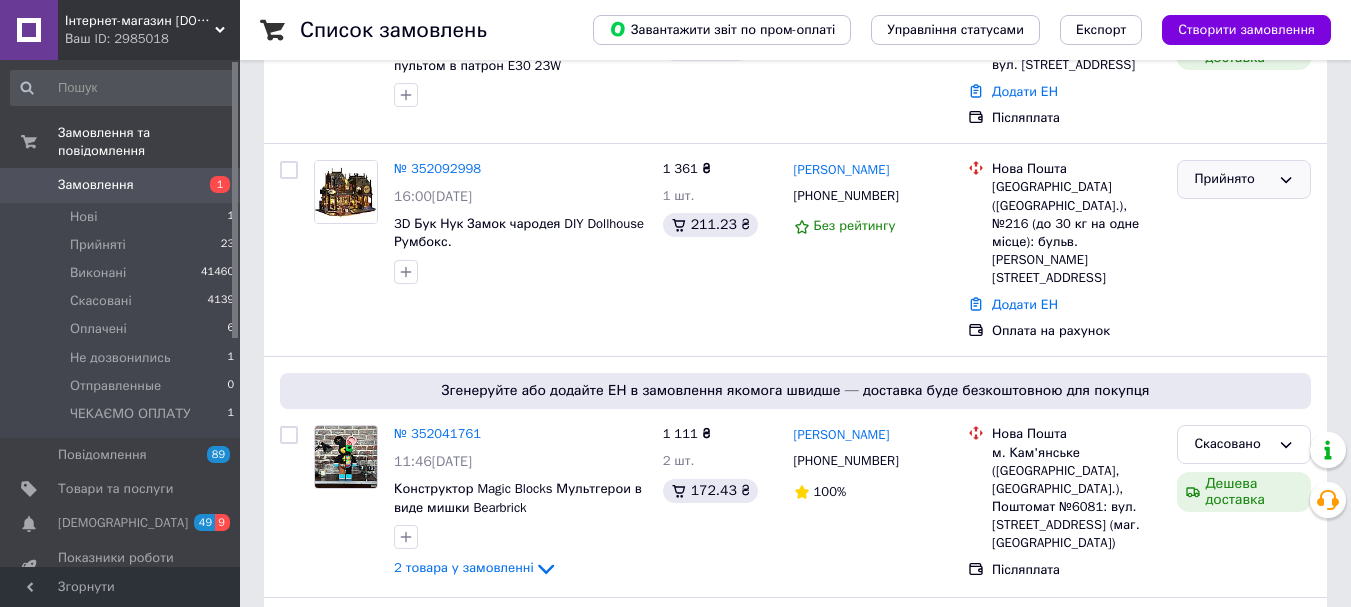 click on "Прийнято" at bounding box center (1232, 179) 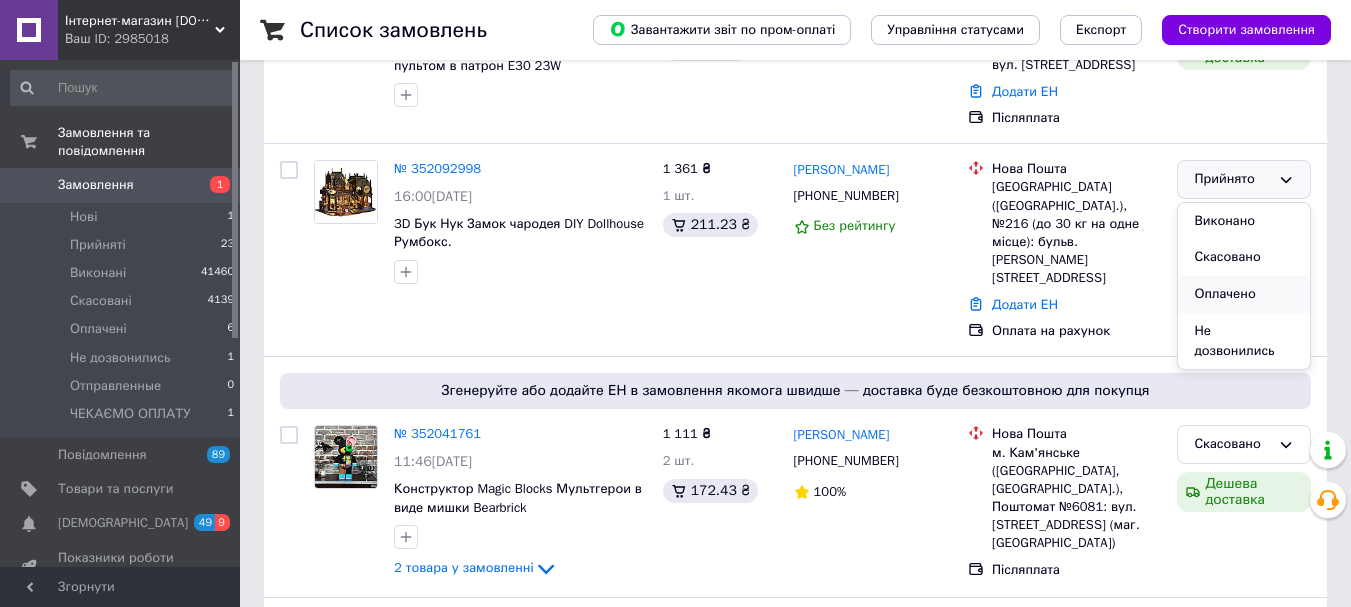 click on "Оплачено" at bounding box center [1244, 294] 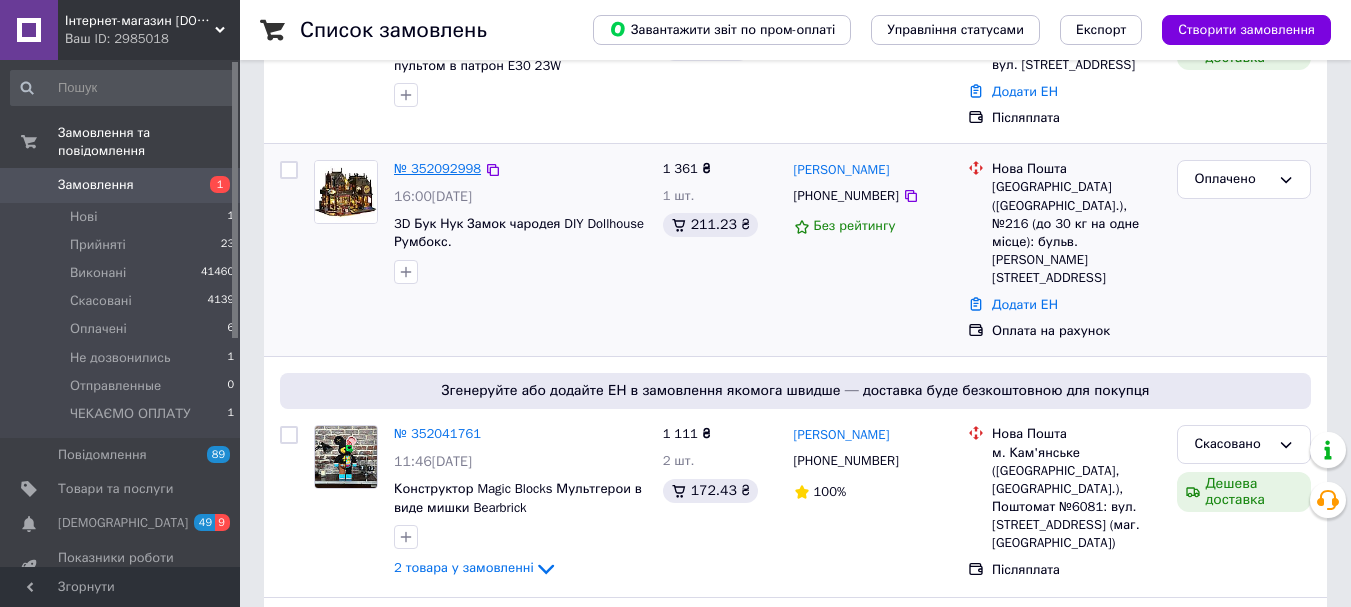 click on "№ 352092998" at bounding box center (437, 168) 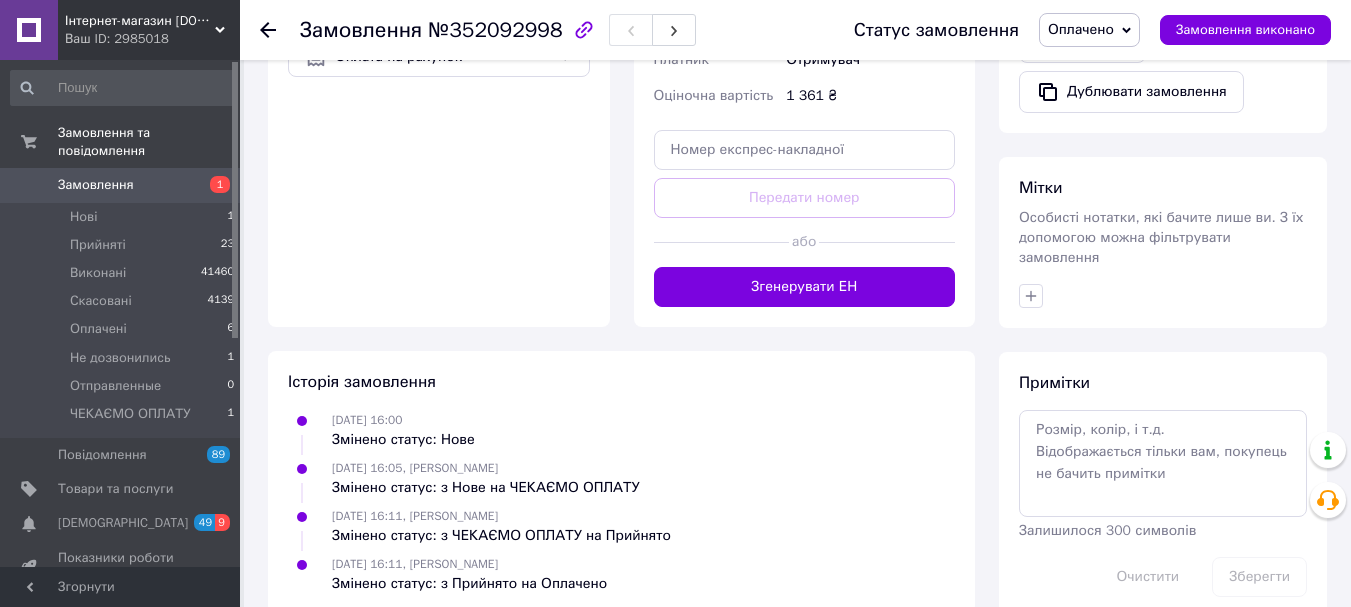 scroll, scrollTop: 778, scrollLeft: 0, axis: vertical 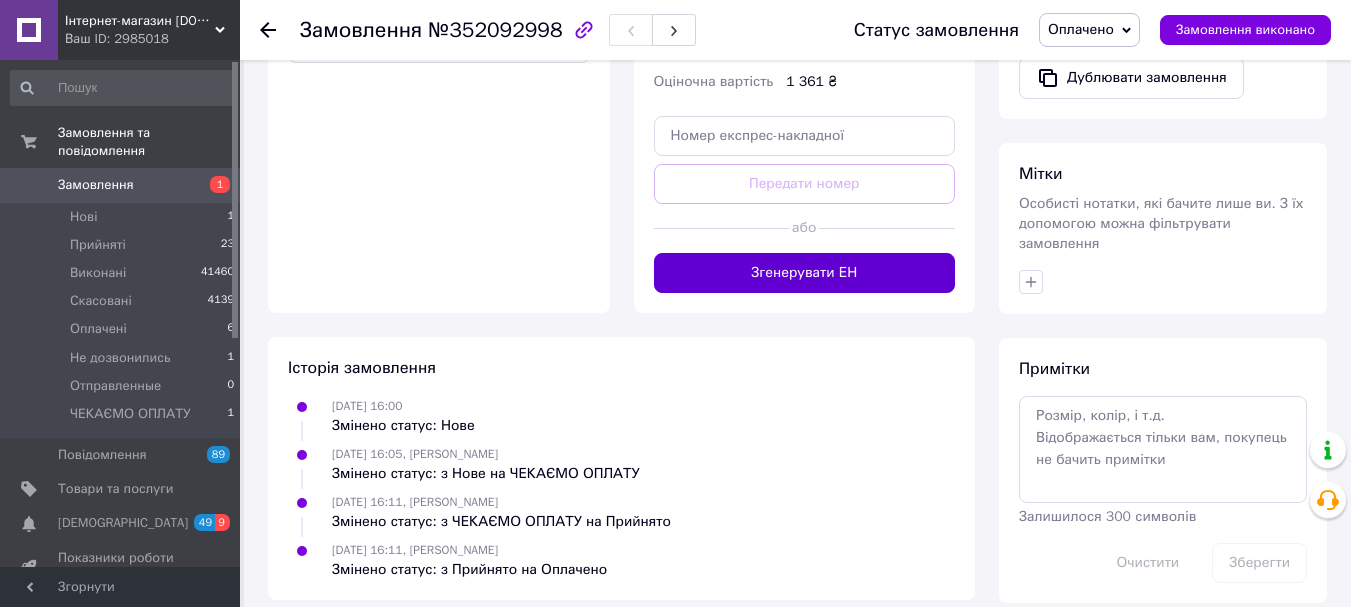 click on "Згенерувати ЕН" at bounding box center [805, 273] 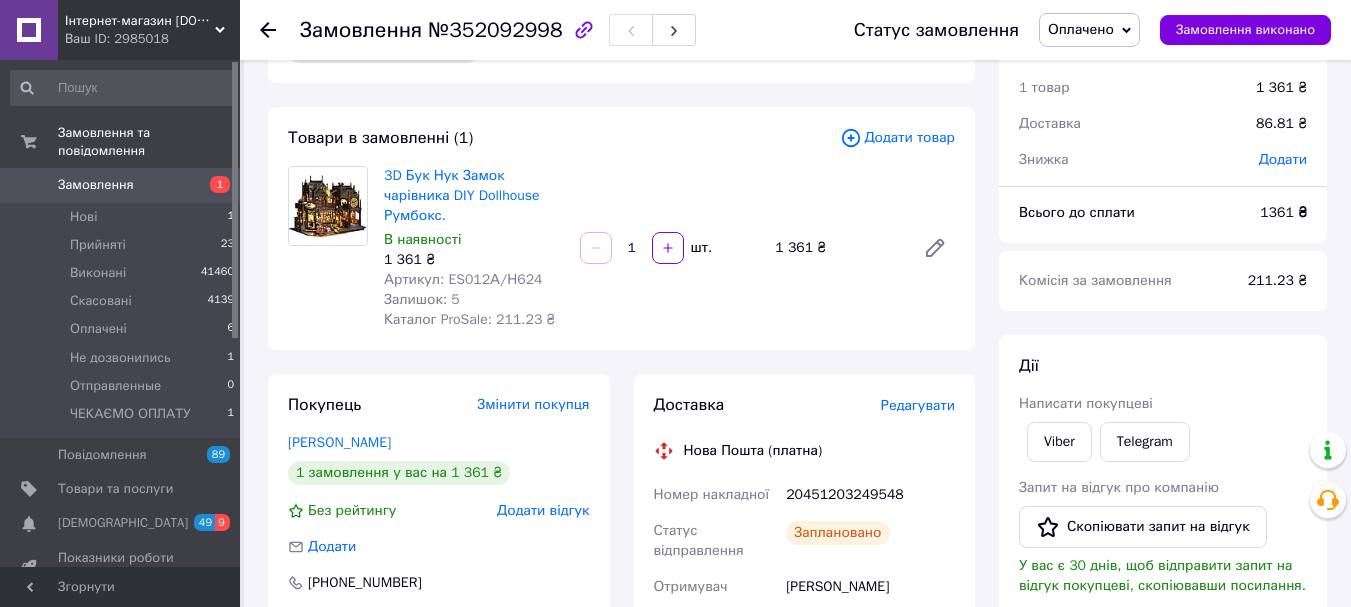 scroll, scrollTop: 100, scrollLeft: 0, axis: vertical 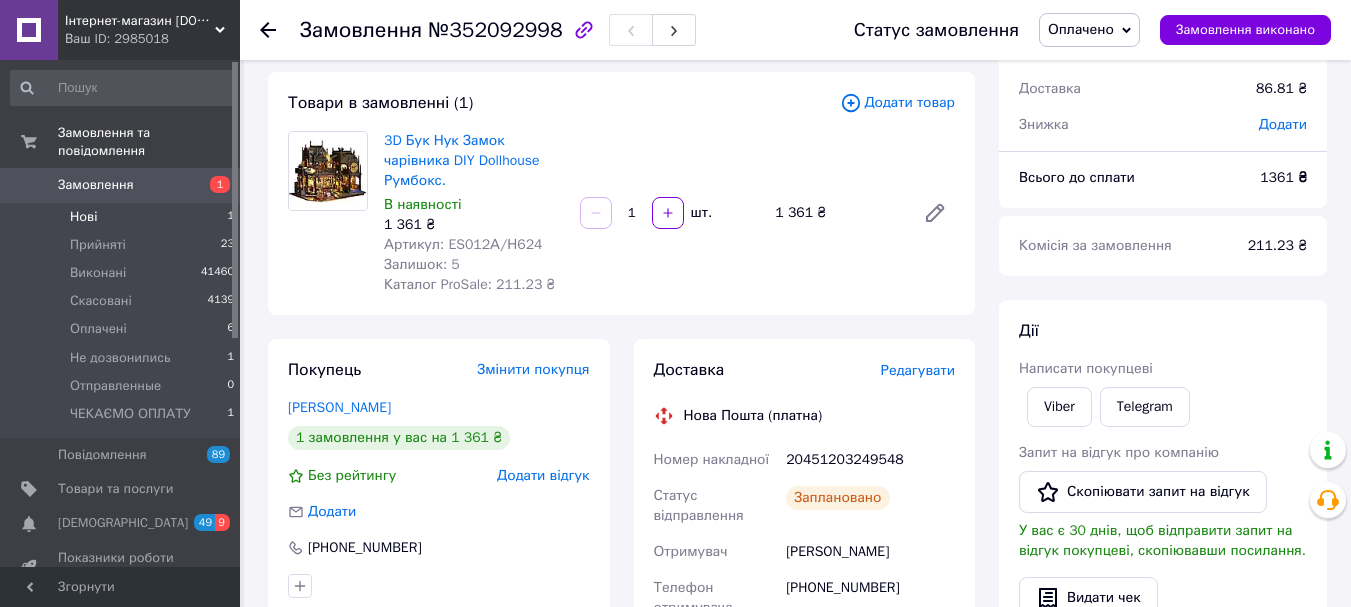 click on "Нові 1" at bounding box center [123, 217] 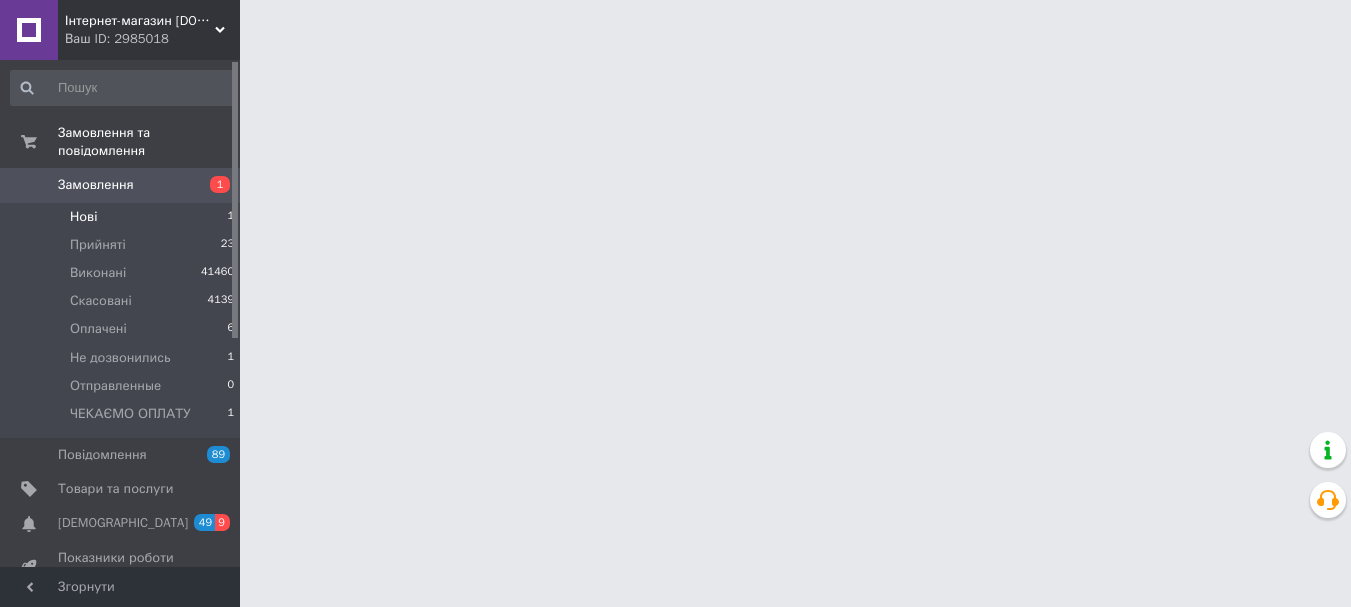 scroll, scrollTop: 0, scrollLeft: 0, axis: both 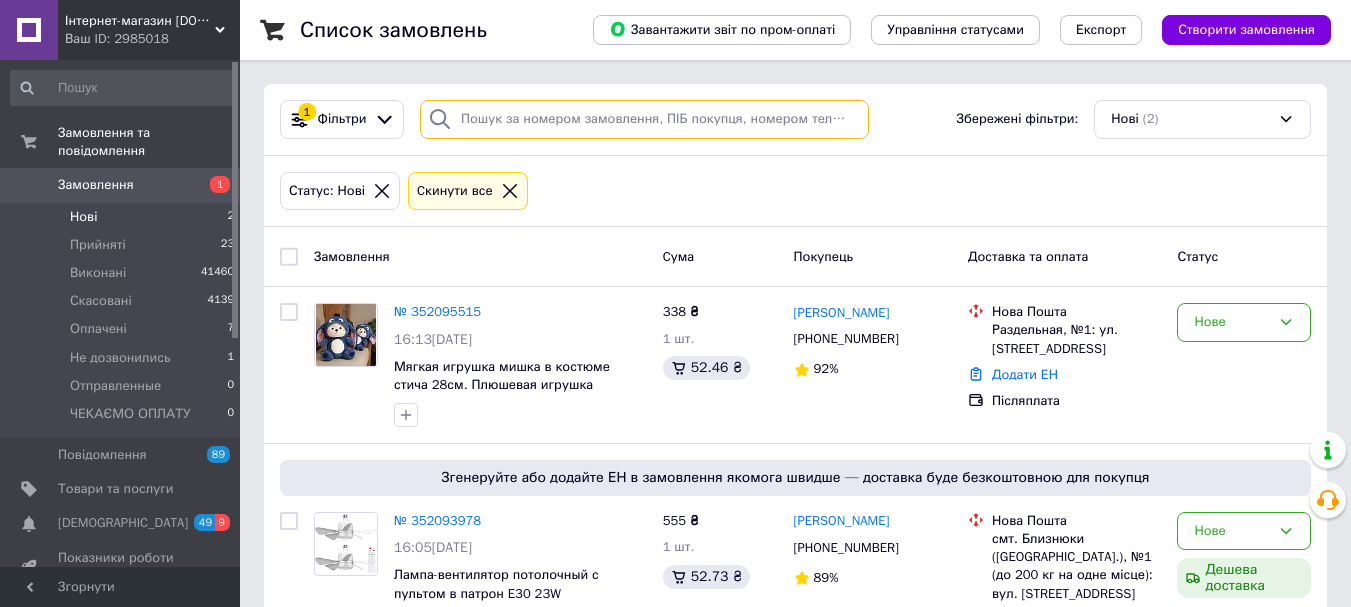 click at bounding box center (644, 119) 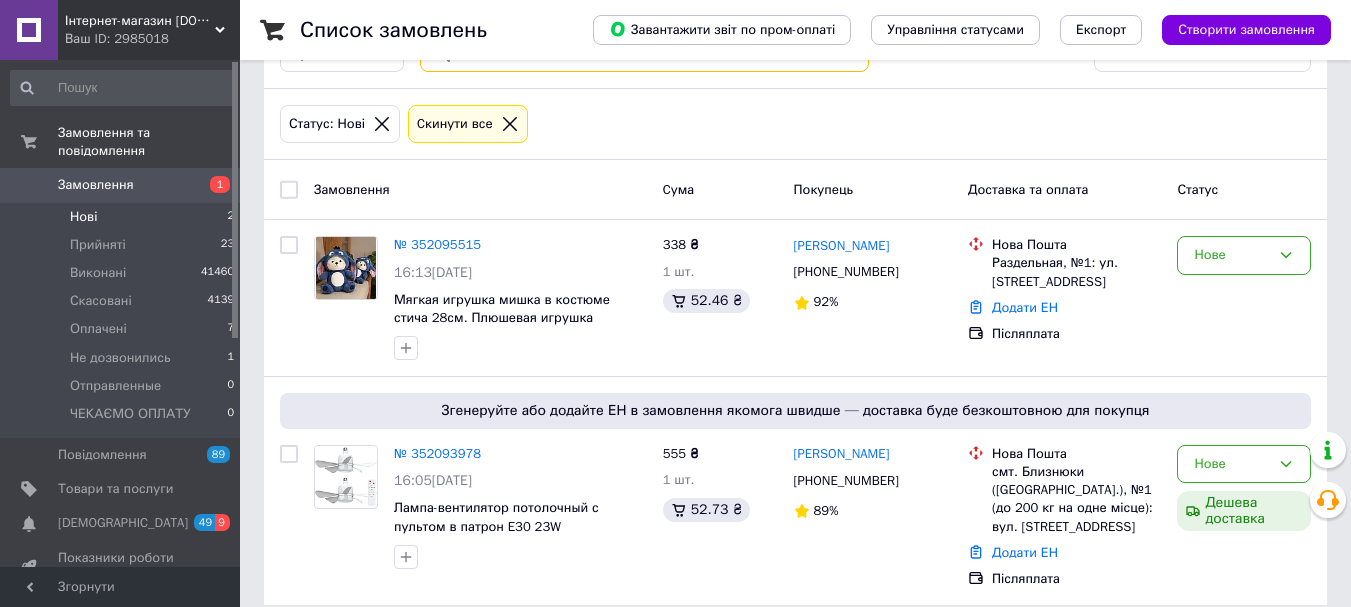 scroll, scrollTop: 70, scrollLeft: 0, axis: vertical 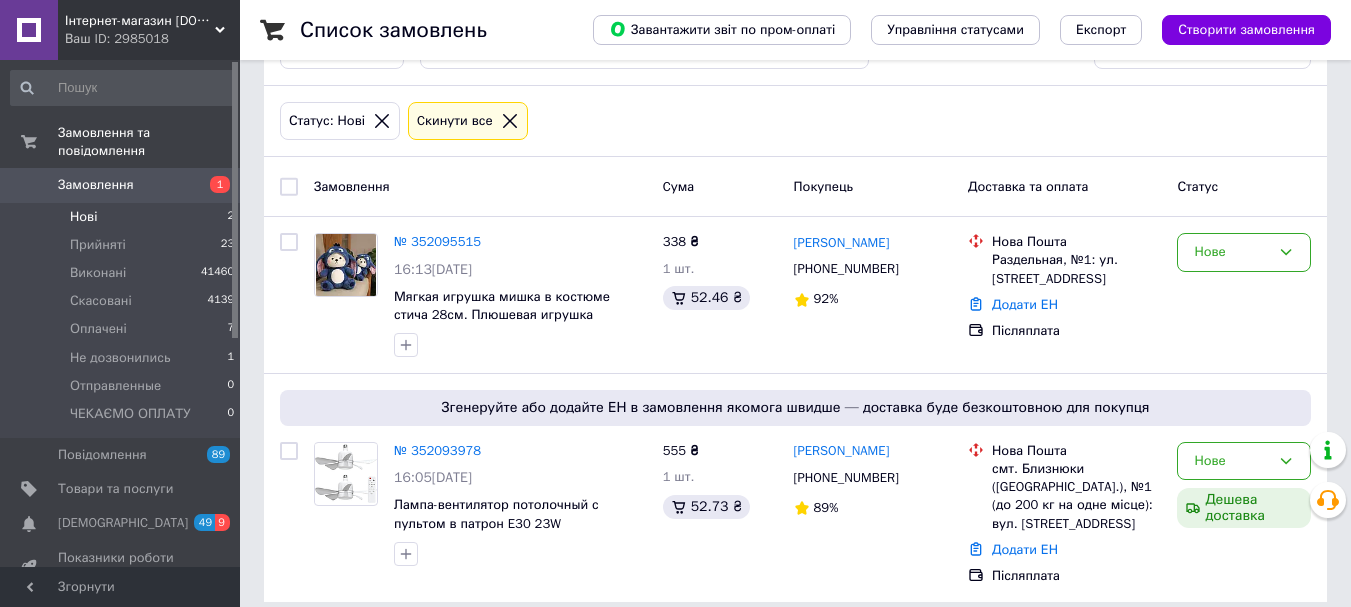 click on "Нові 2" at bounding box center (123, 217) 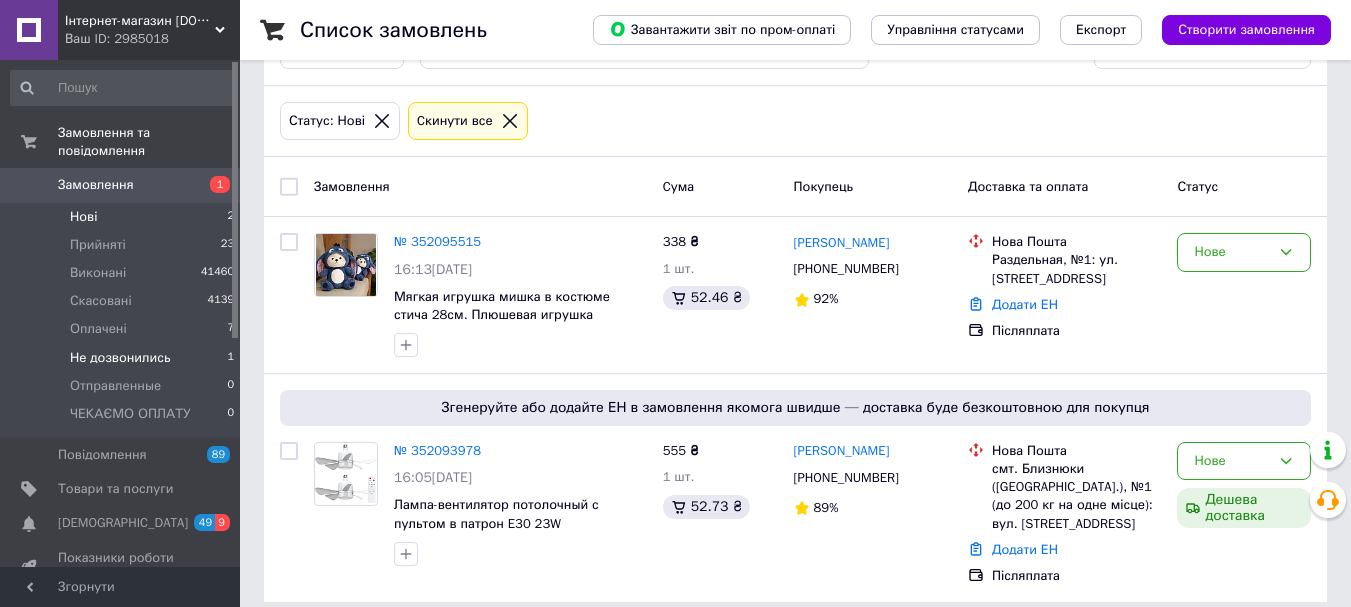 click on "Не дозвонились" at bounding box center [120, 358] 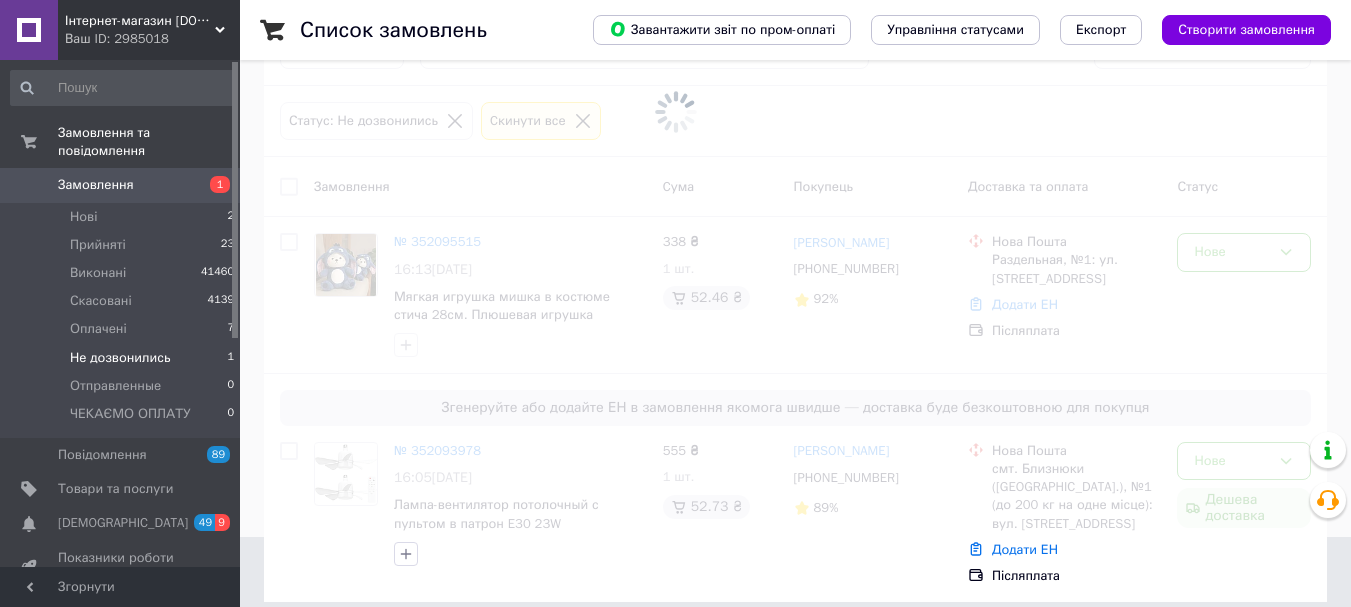 scroll, scrollTop: 0, scrollLeft: 0, axis: both 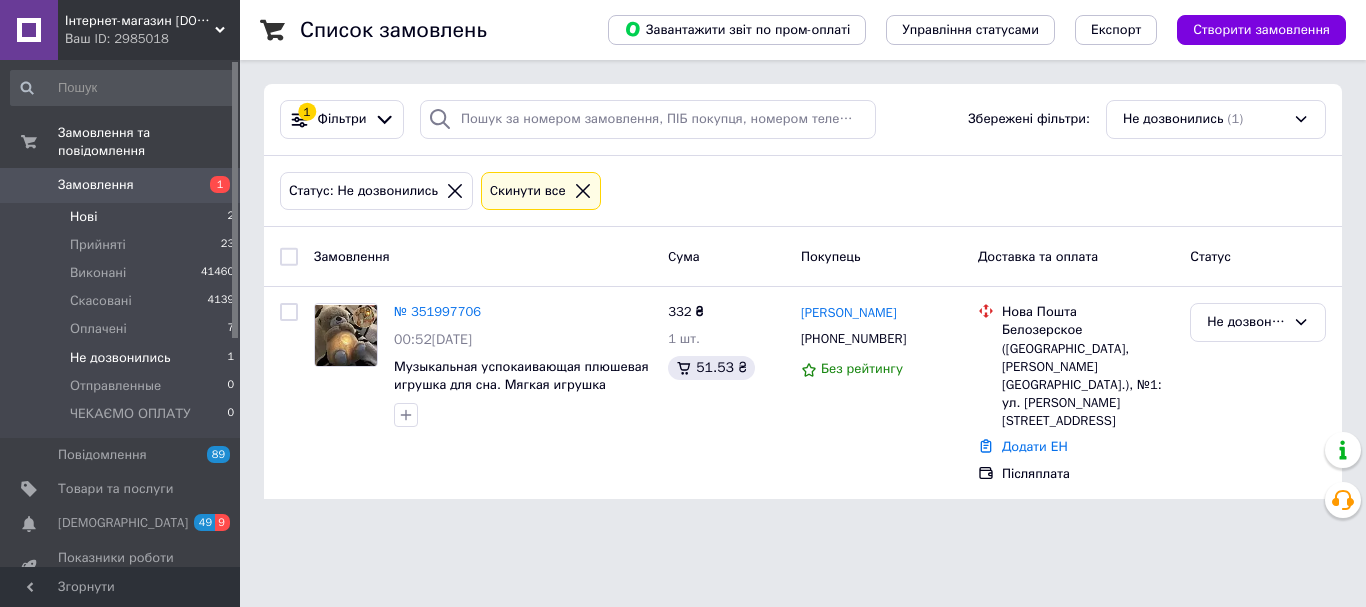 click on "Нові 2" at bounding box center [123, 217] 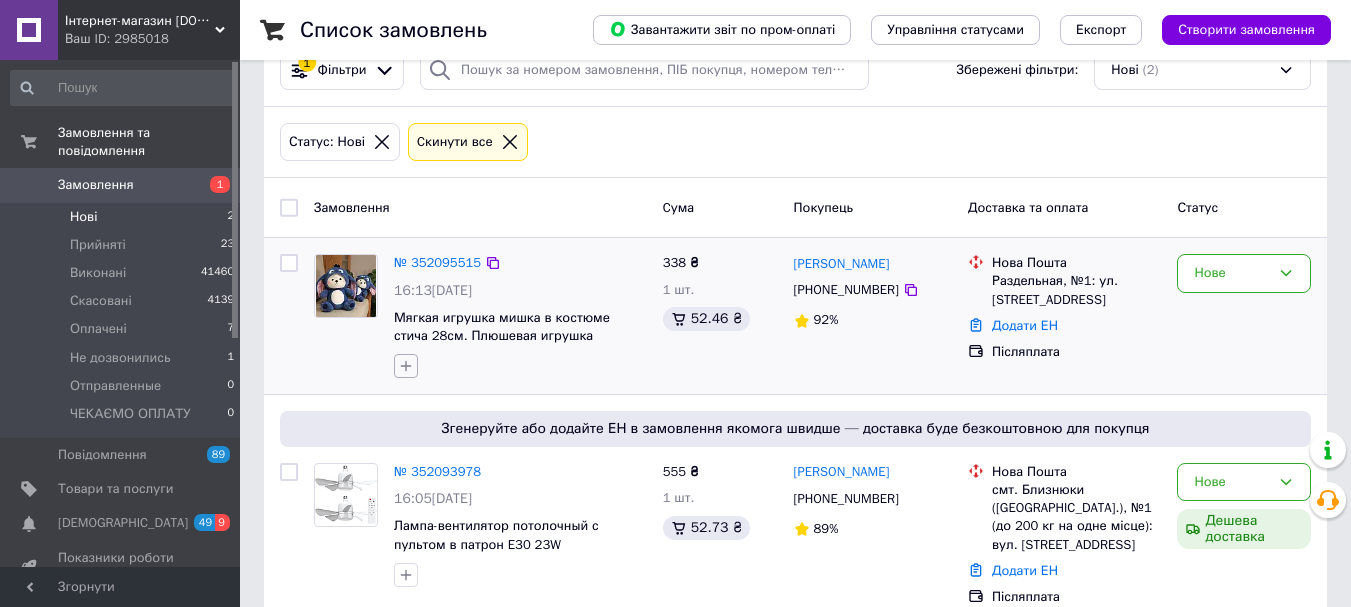 scroll, scrollTop: 70, scrollLeft: 0, axis: vertical 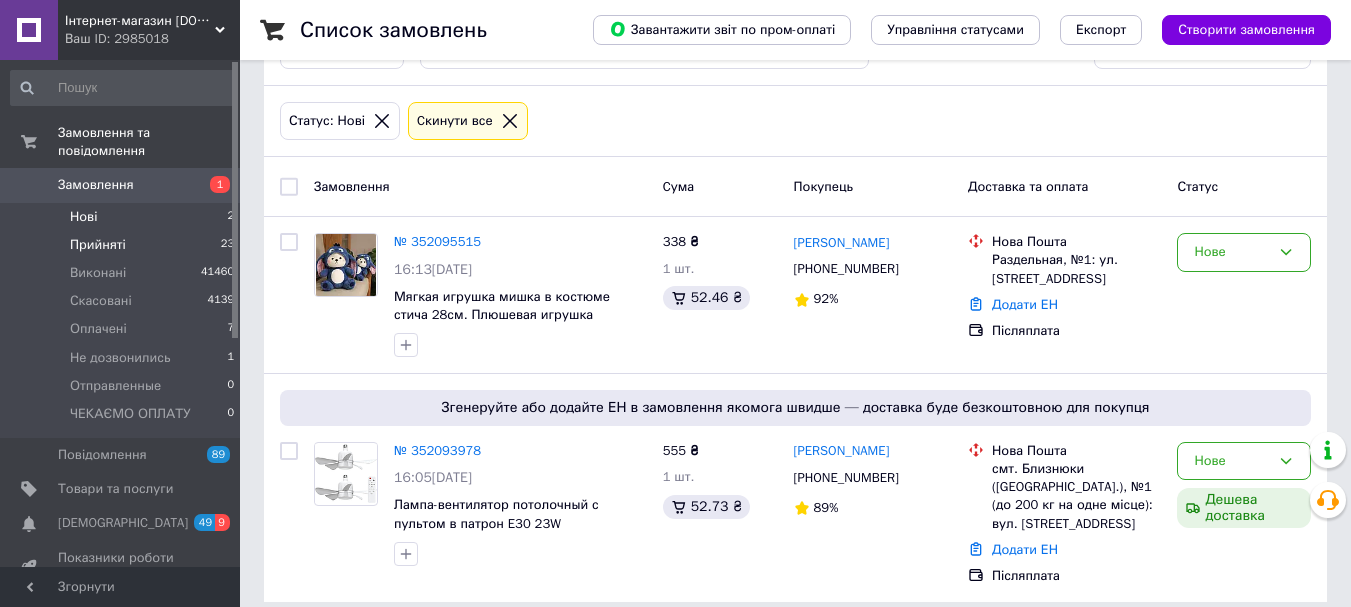 click on "Прийняті" at bounding box center [98, 245] 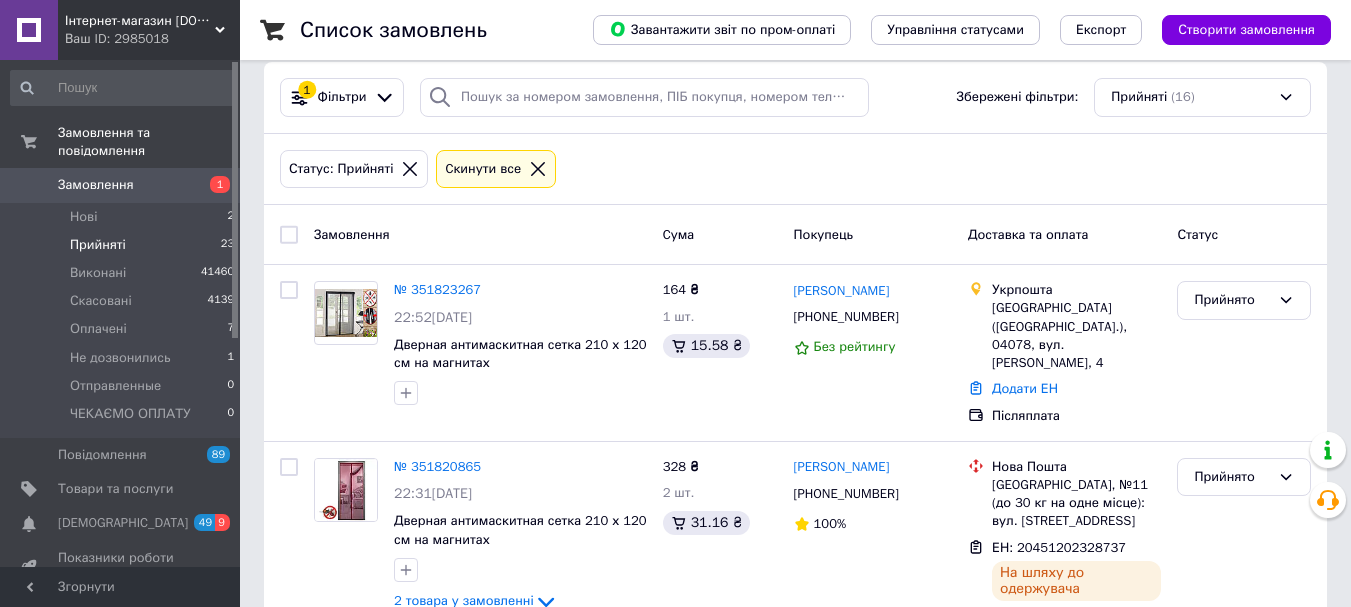 scroll, scrollTop: 0, scrollLeft: 0, axis: both 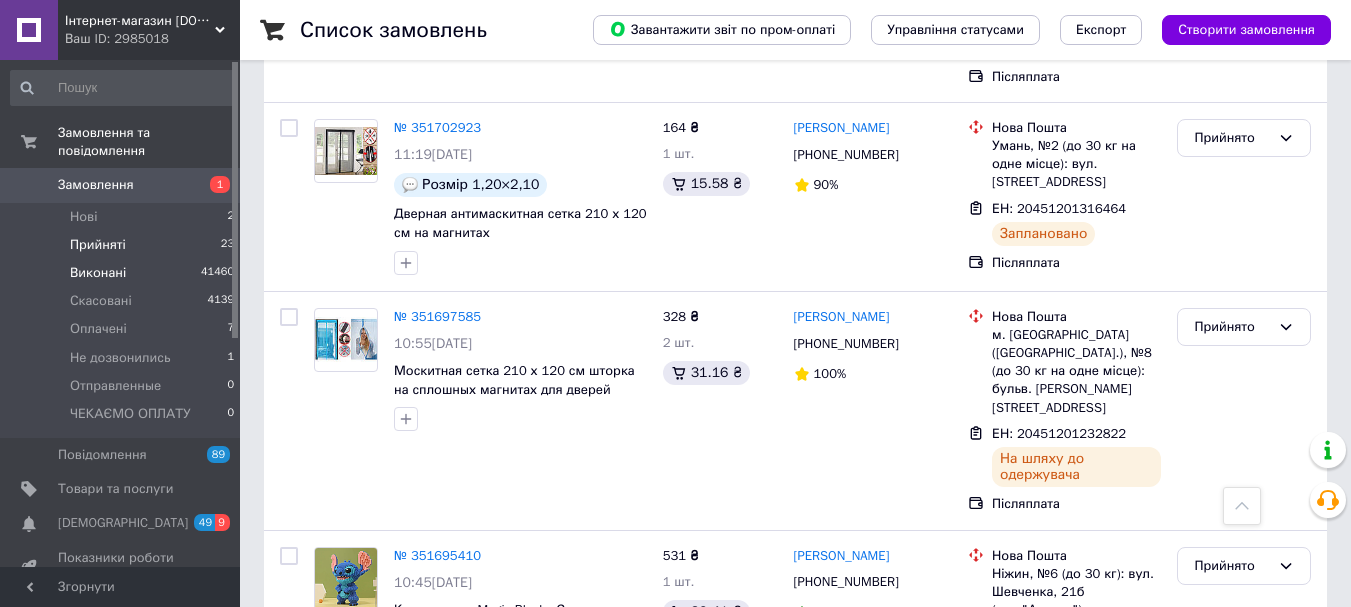 click on "Виконані" at bounding box center [98, 273] 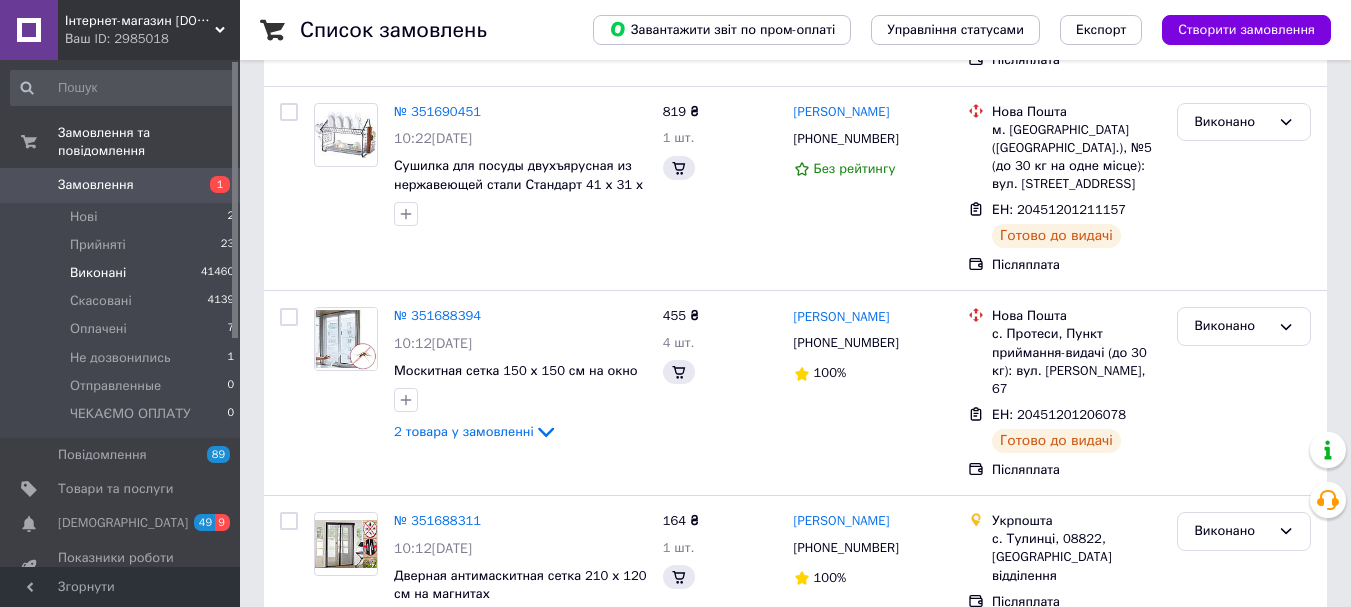 scroll, scrollTop: 0, scrollLeft: 0, axis: both 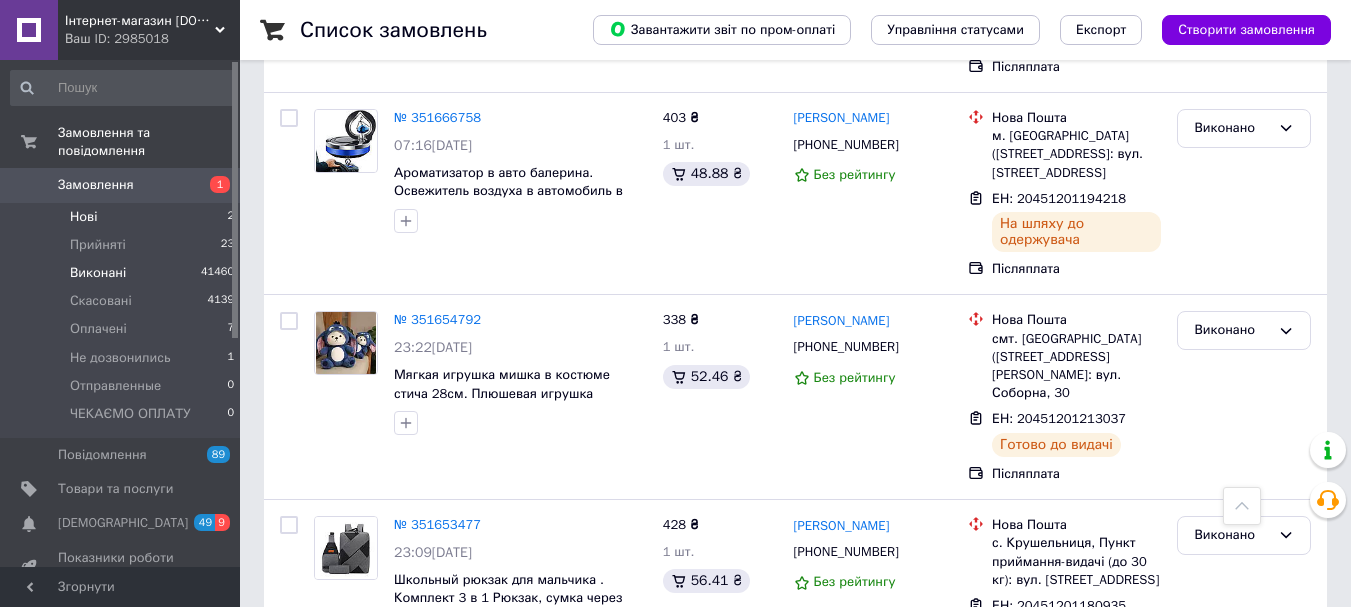 click on "Нові 2" at bounding box center (123, 217) 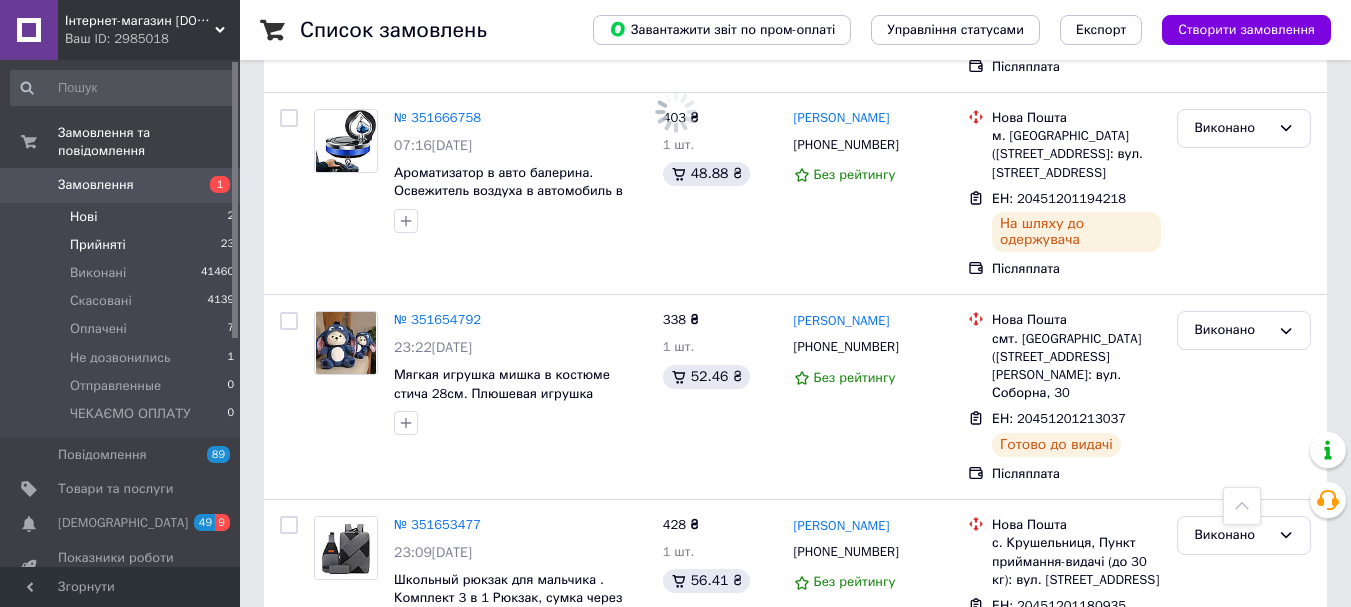 click on "Прийняті 23" at bounding box center (123, 245) 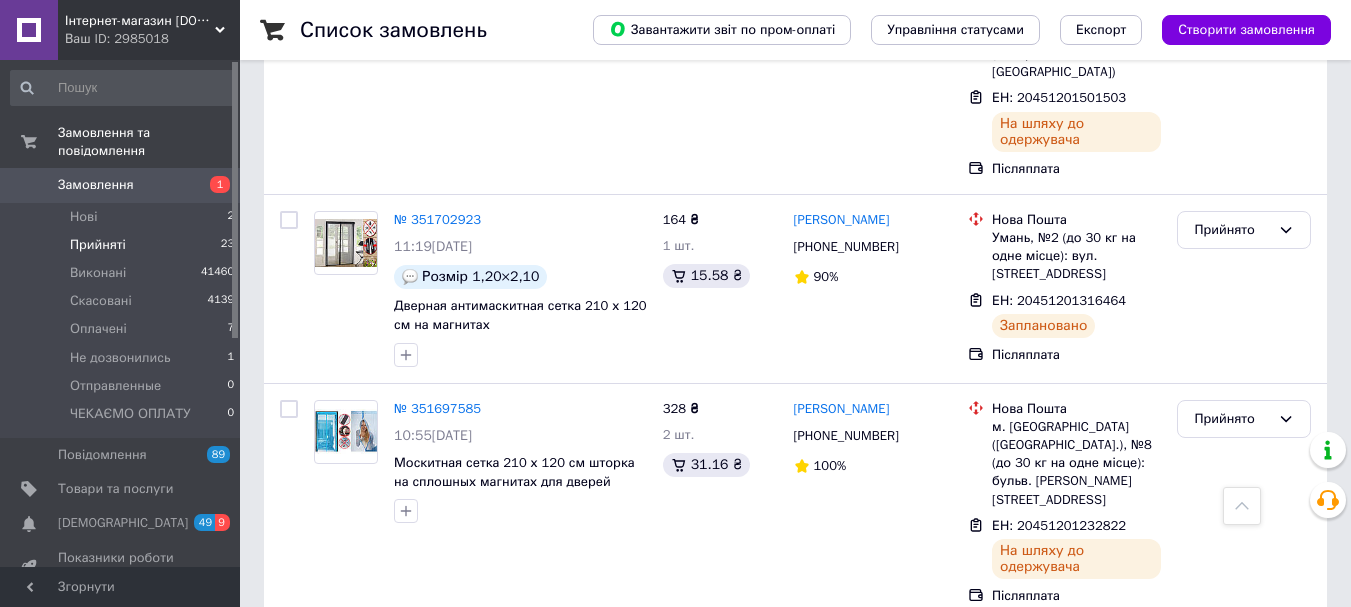 scroll, scrollTop: 2720, scrollLeft: 0, axis: vertical 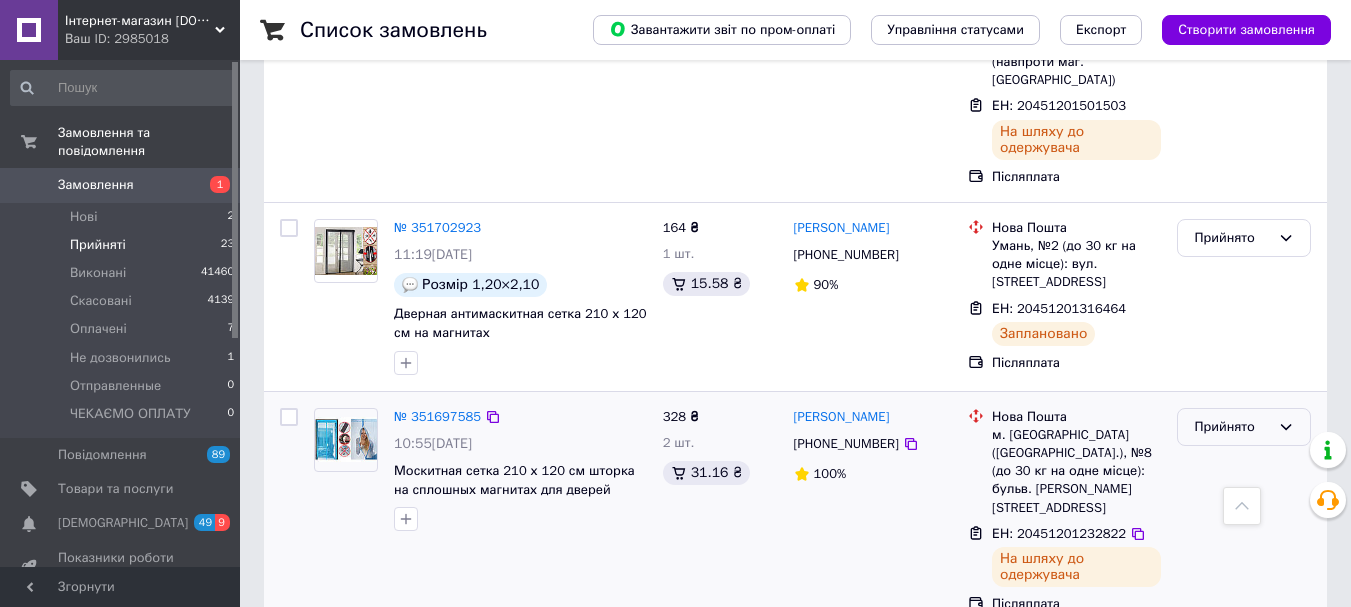 click on "Прийнято" at bounding box center (1232, 427) 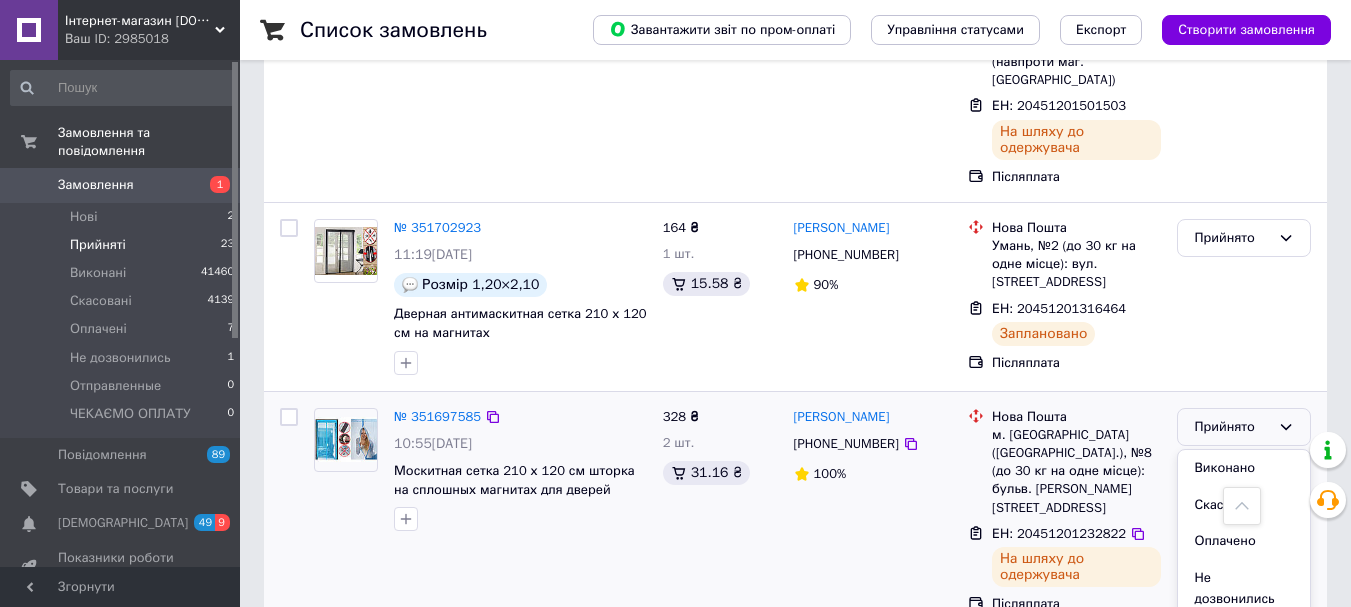 drag, startPoint x: 1215, startPoint y: 263, endPoint x: 1120, endPoint y: 290, distance: 98.762344 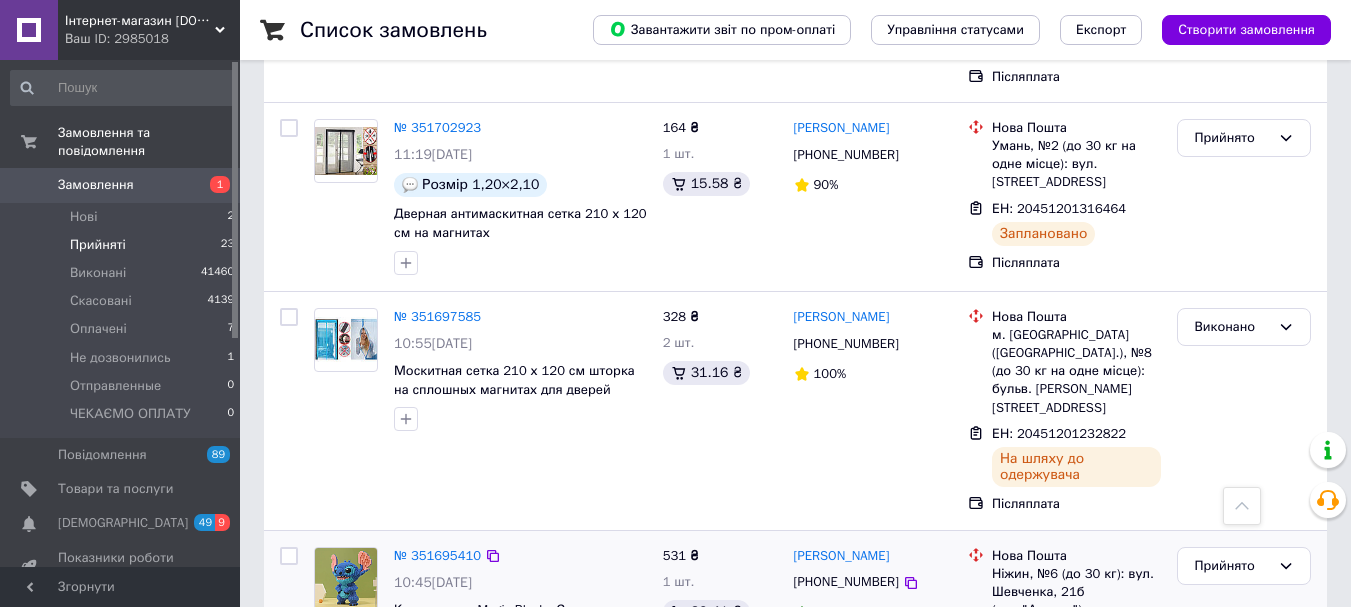 scroll, scrollTop: 2620, scrollLeft: 0, axis: vertical 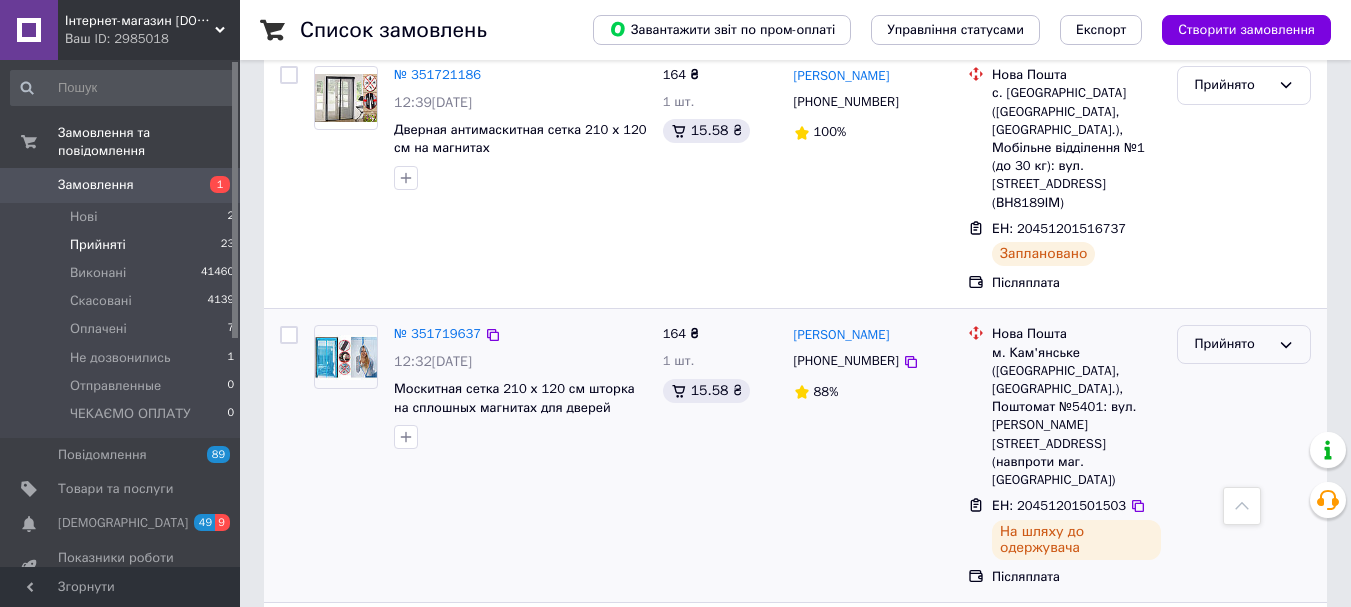 drag, startPoint x: 1127, startPoint y: 392, endPoint x: 1226, endPoint y: 173, distance: 240.33727 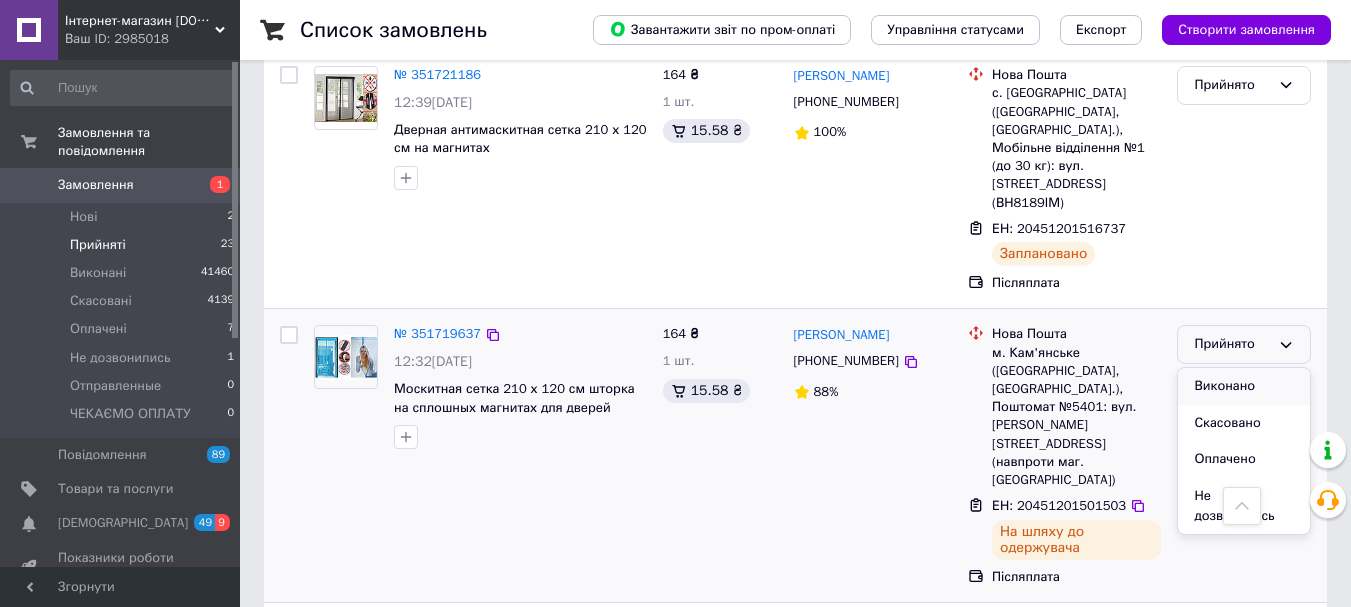 click on "Виконано" at bounding box center (1244, 386) 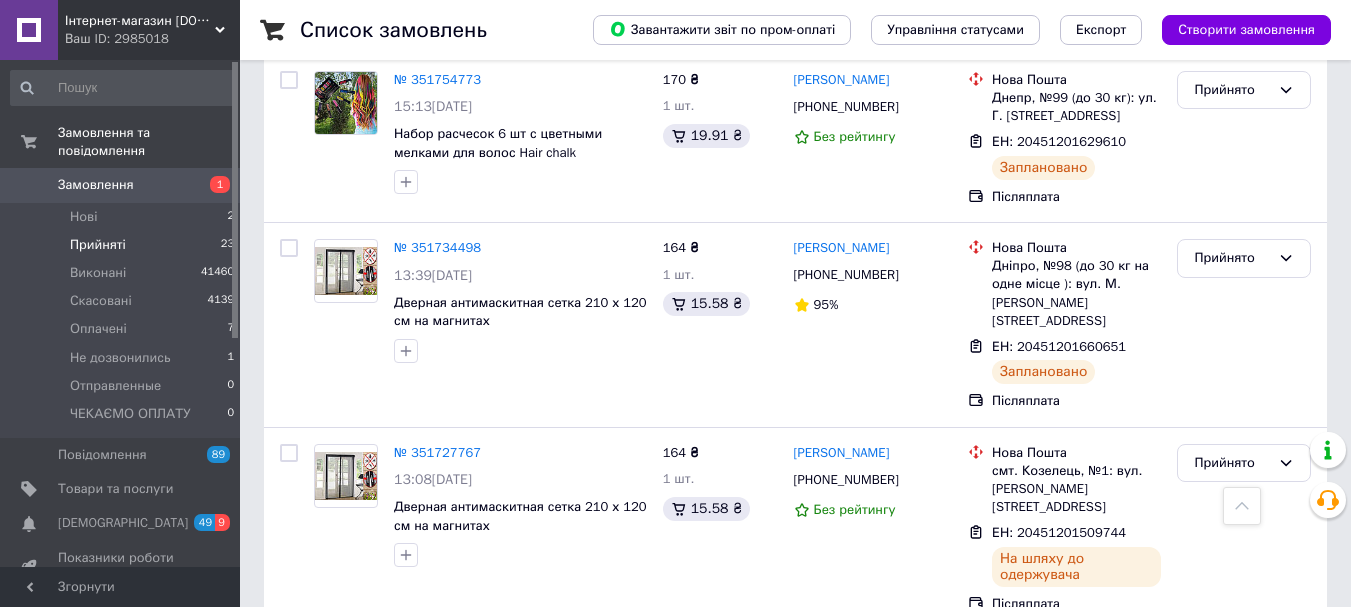 scroll, scrollTop: 1720, scrollLeft: 0, axis: vertical 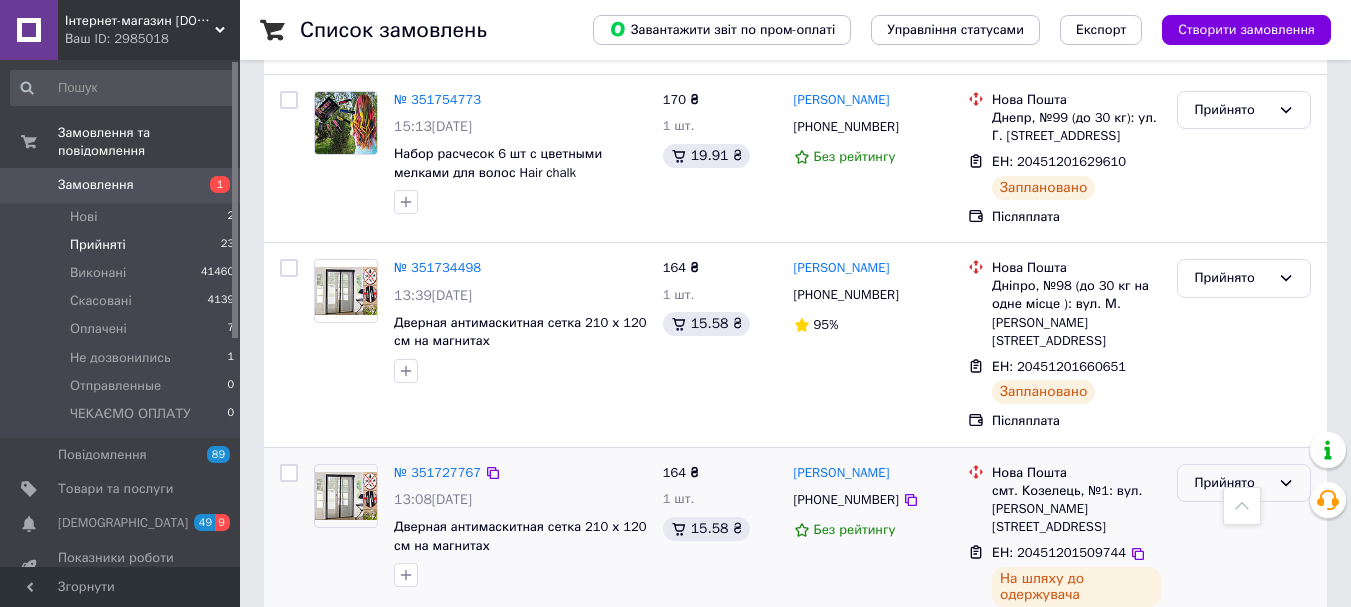click on "Прийнято" at bounding box center (1244, 483) 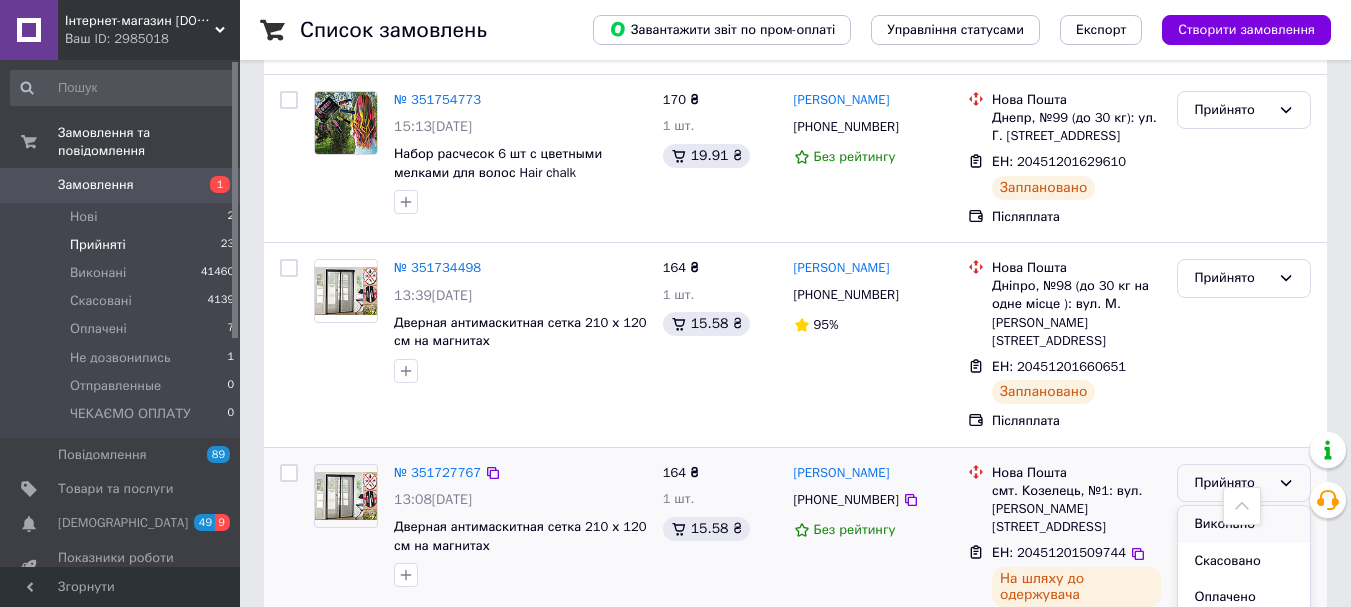 click on "Виконано" at bounding box center [1244, 524] 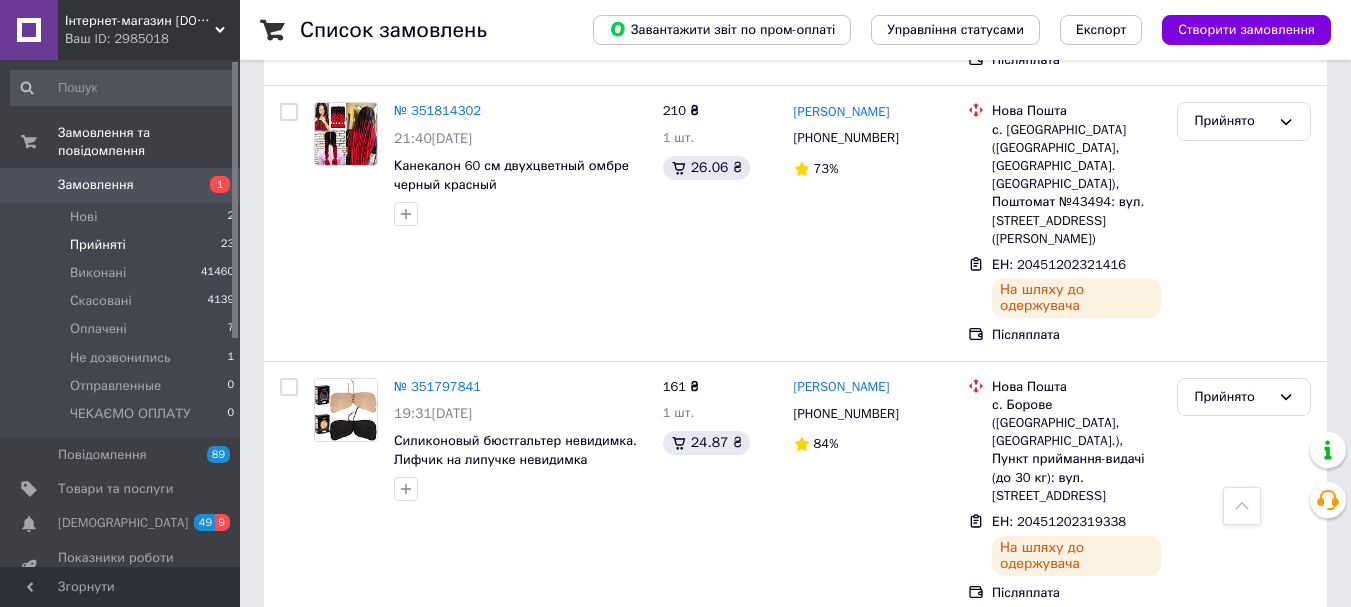 scroll, scrollTop: 520, scrollLeft: 0, axis: vertical 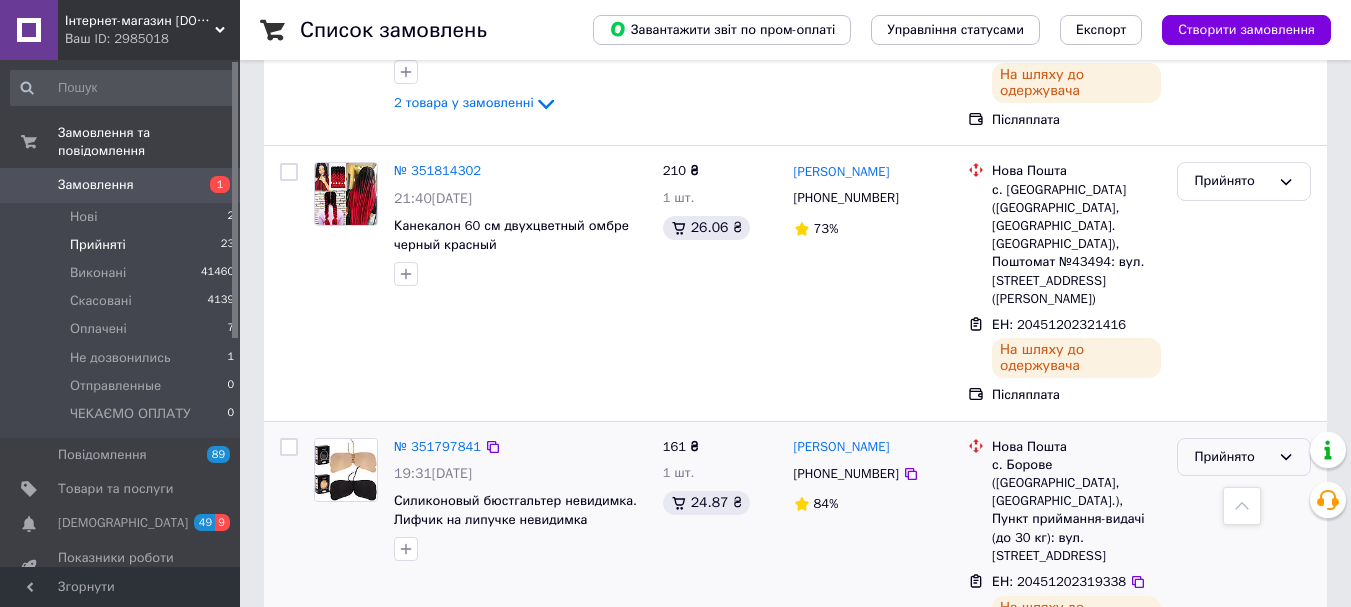 click on "Прийнято" at bounding box center (1232, 457) 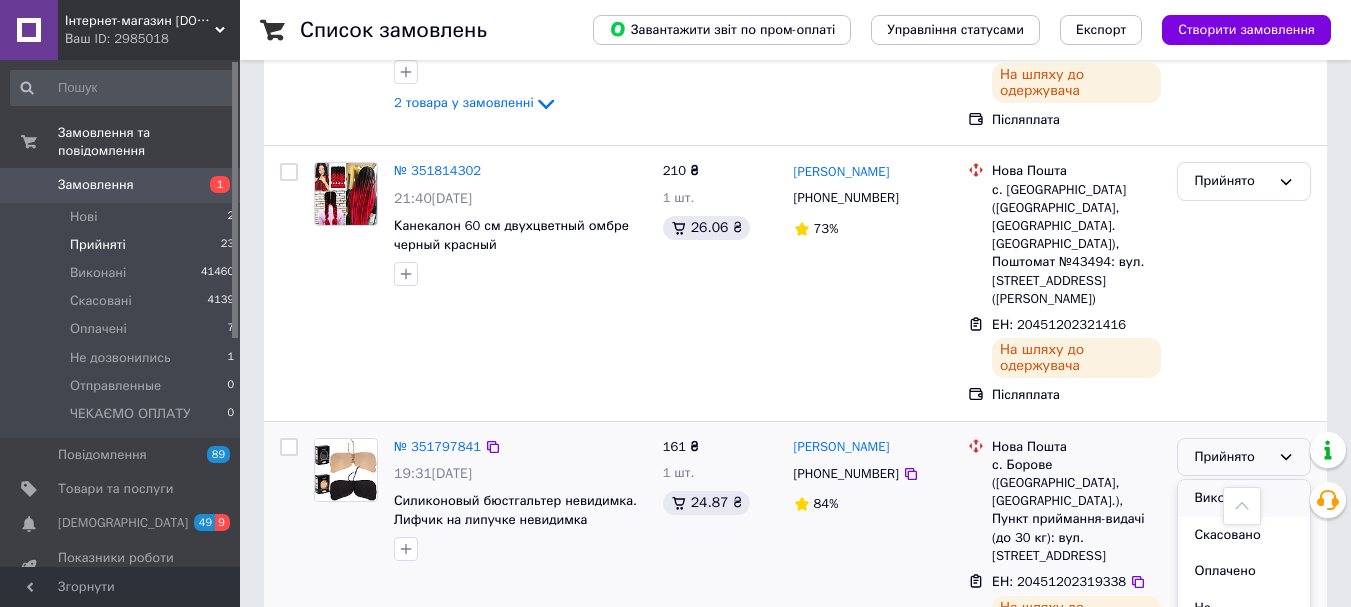 click on "Виконано" at bounding box center (1244, 498) 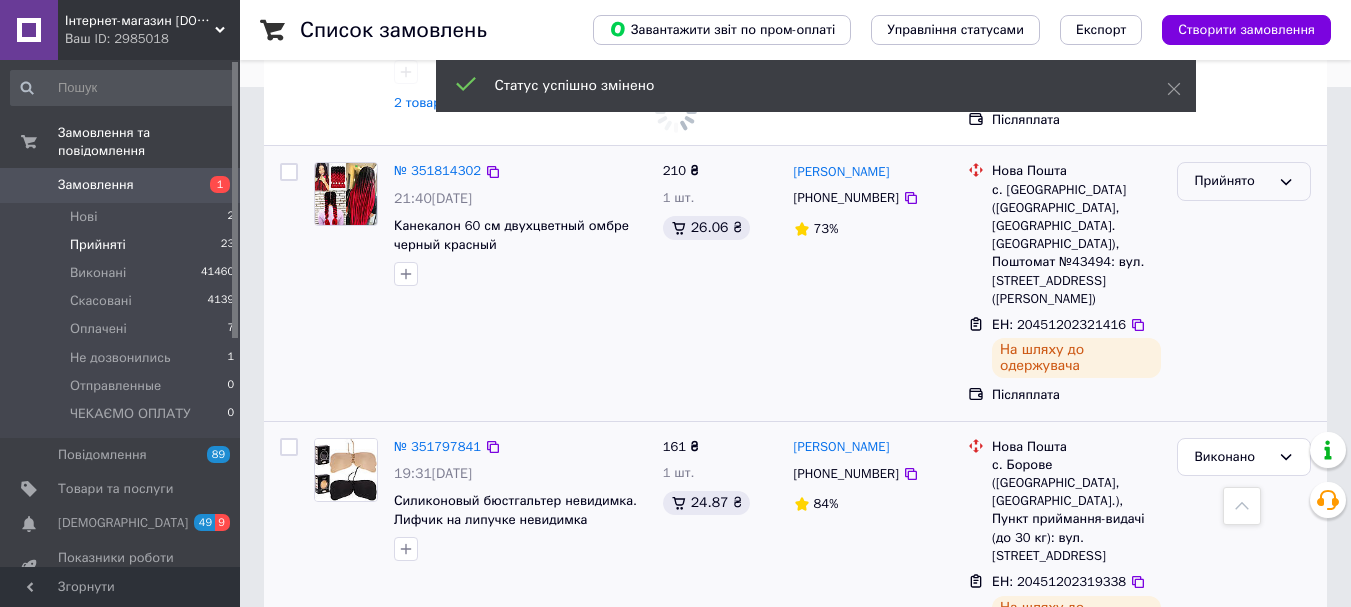 click on "Прийнято" at bounding box center (1232, 181) 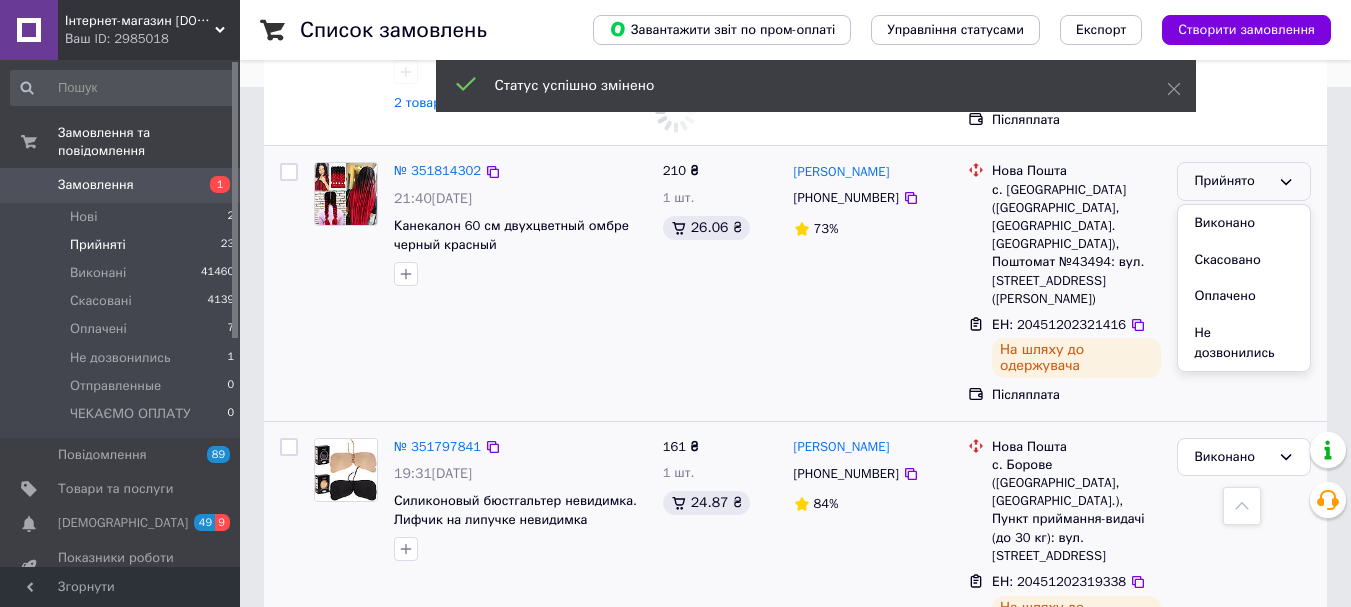 drag, startPoint x: 1223, startPoint y: 196, endPoint x: 1194, endPoint y: 207, distance: 31.016125 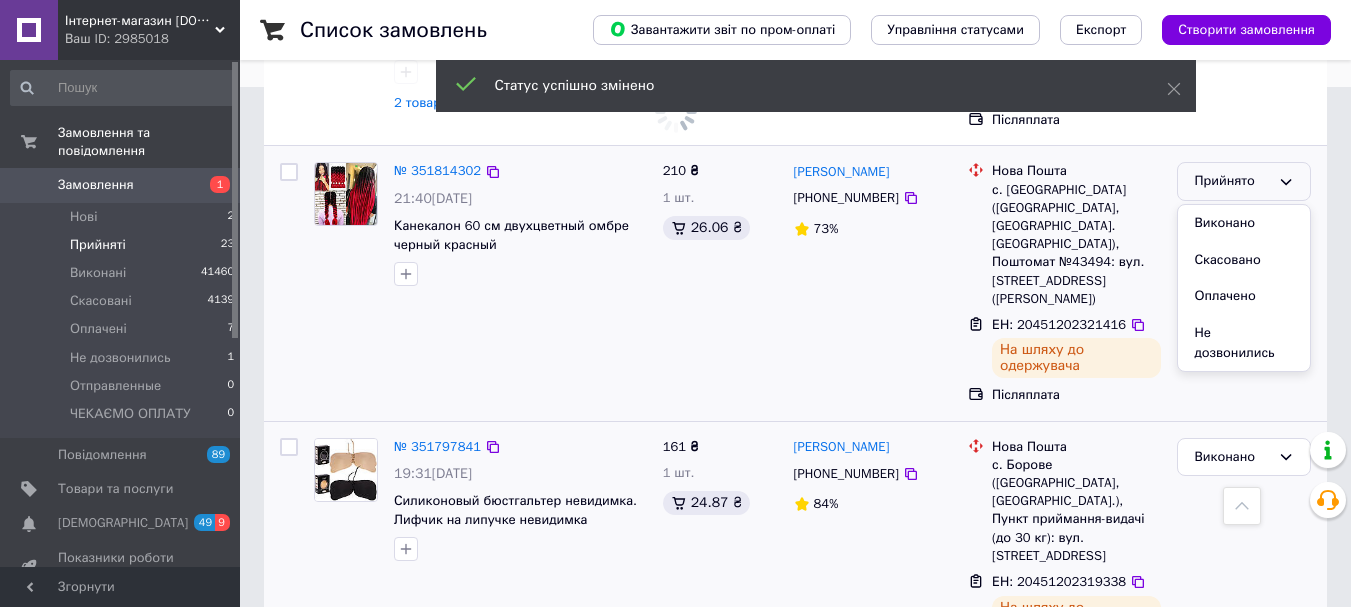 click on "Виконано" at bounding box center (1244, 223) 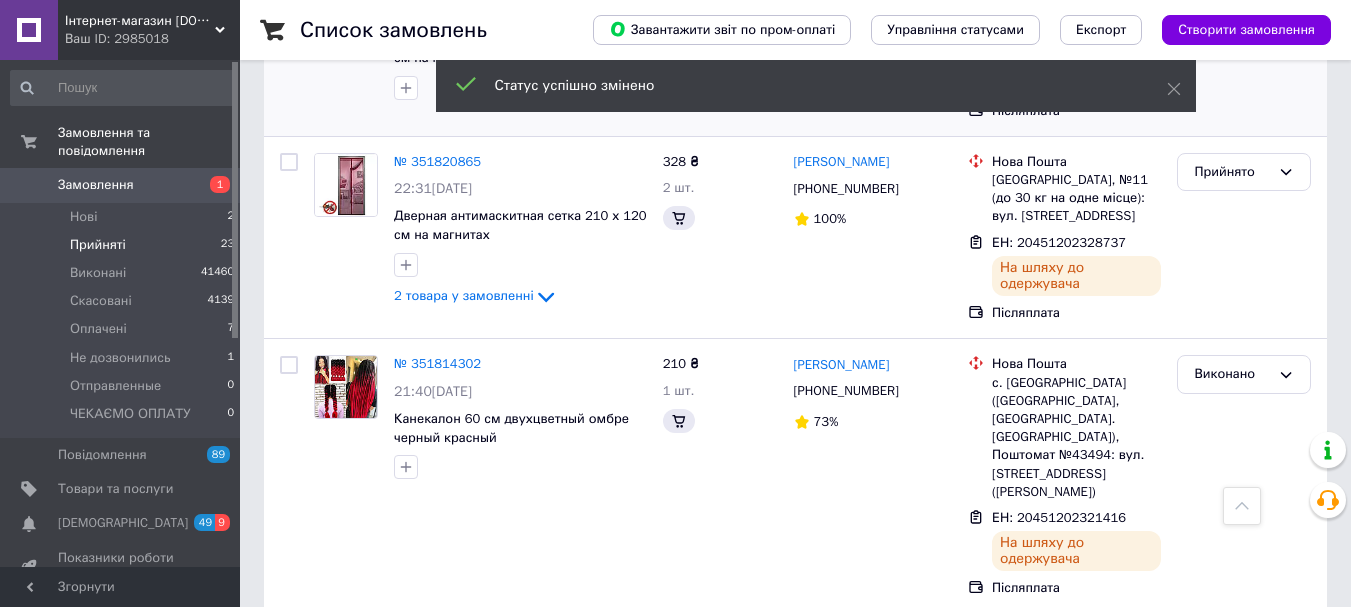 scroll, scrollTop: 120, scrollLeft: 0, axis: vertical 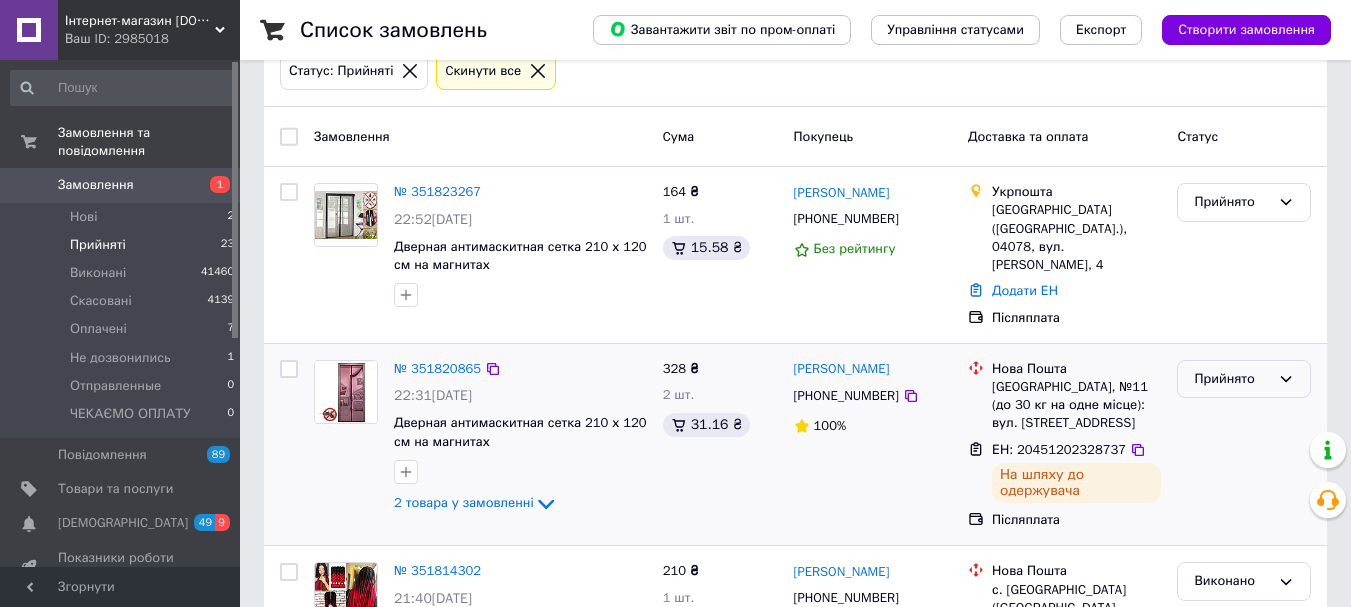 click on "Прийнято" at bounding box center [1232, 379] 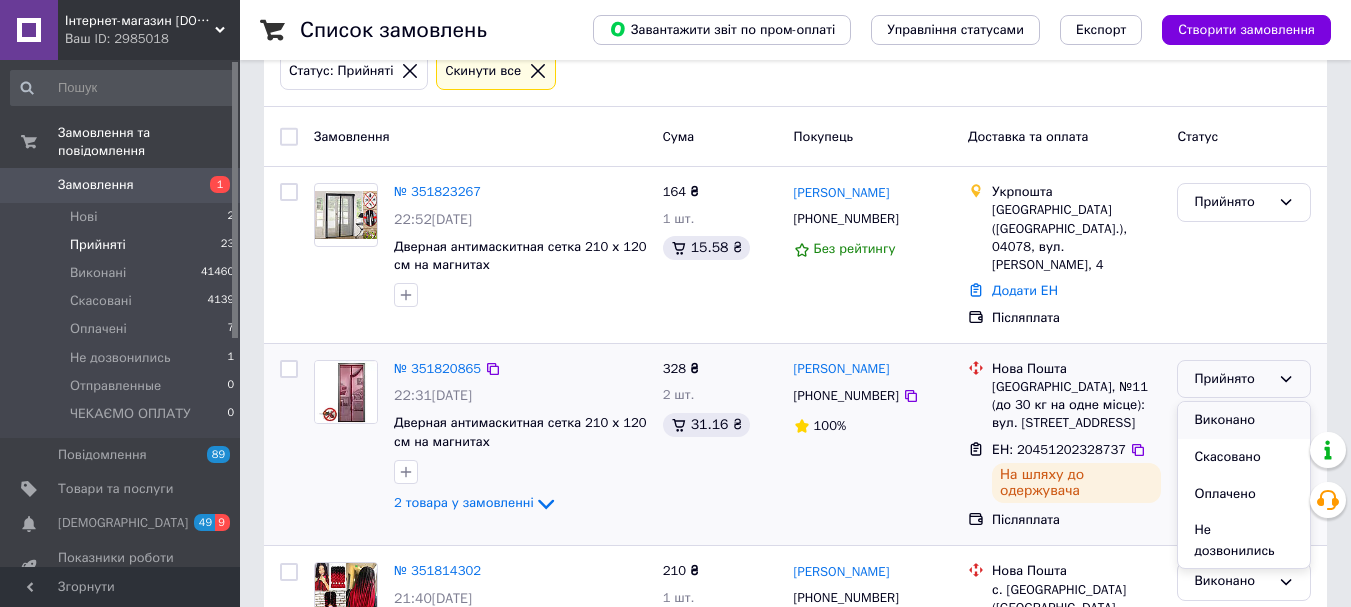 click on "Виконано" at bounding box center (1244, 420) 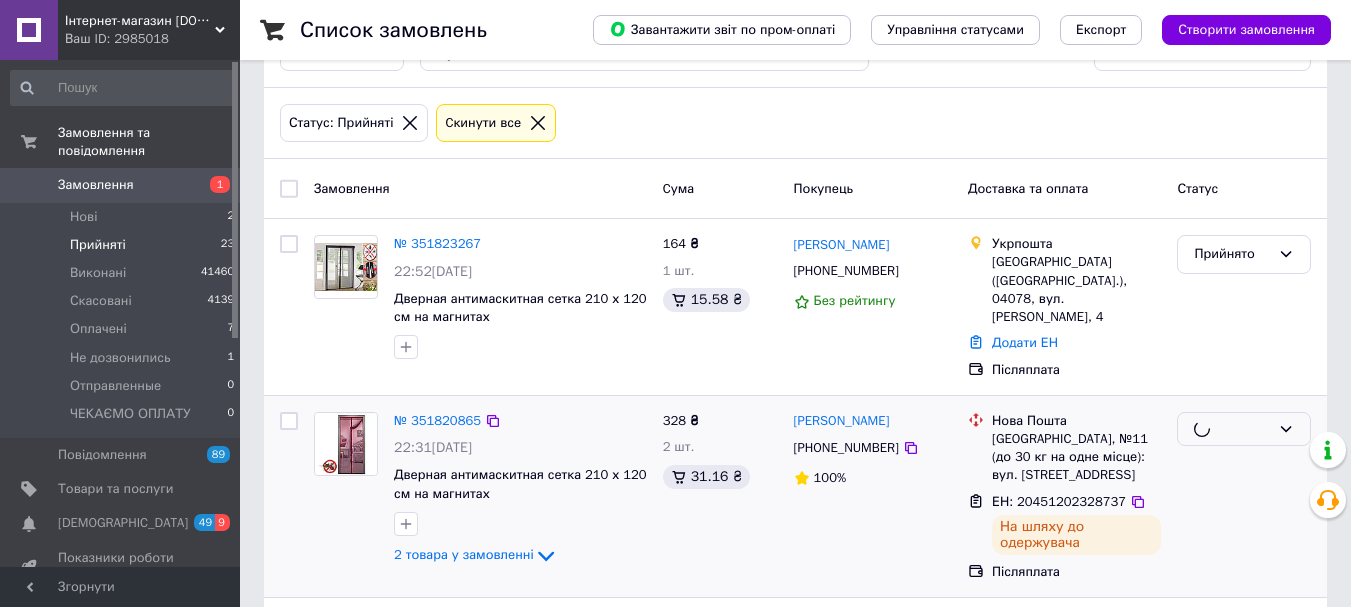 scroll, scrollTop: 0, scrollLeft: 0, axis: both 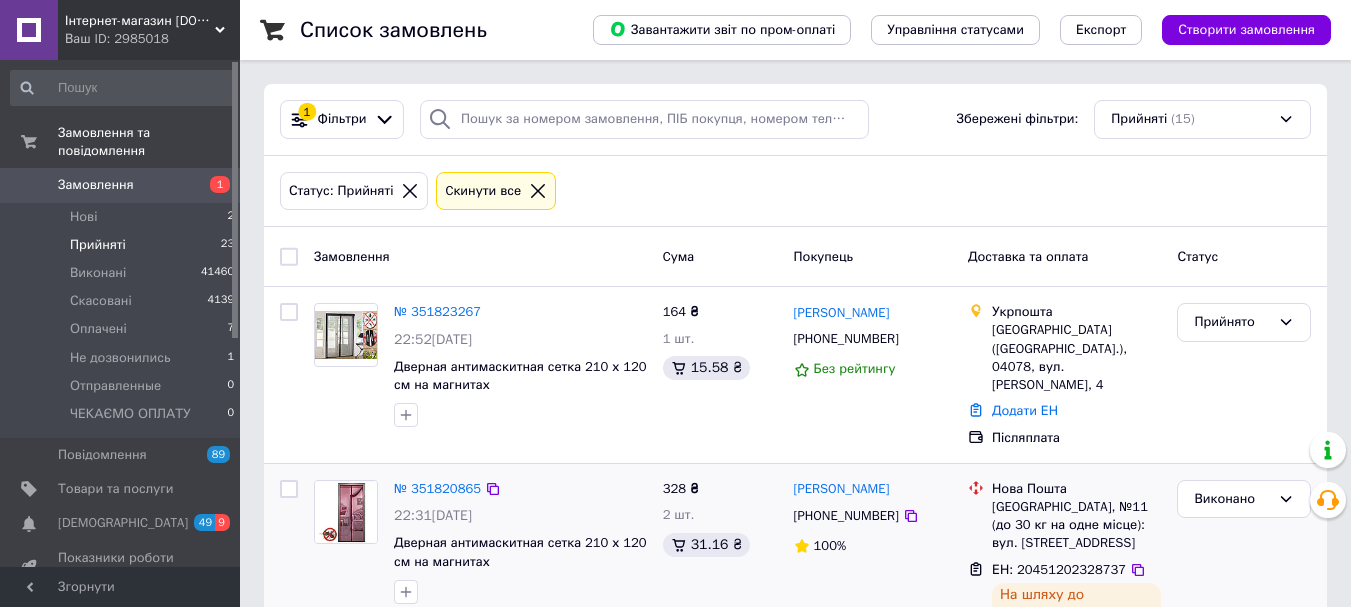 click on "Прийняті 23" at bounding box center [123, 245] 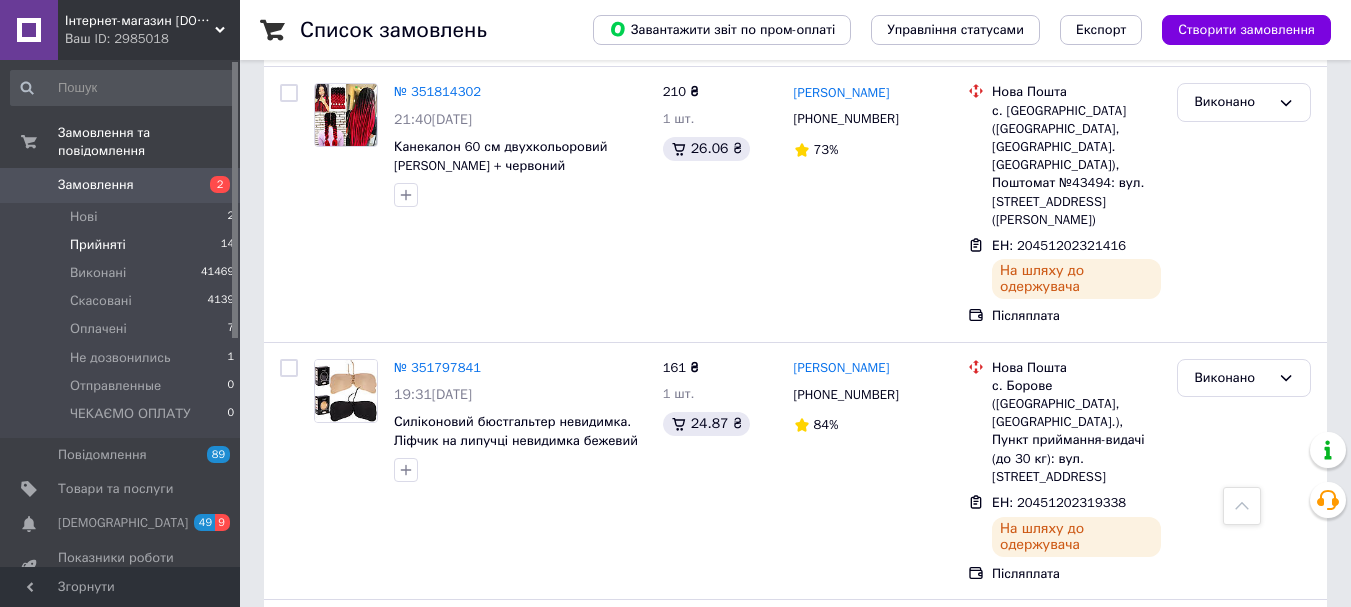 scroll, scrollTop: 600, scrollLeft: 0, axis: vertical 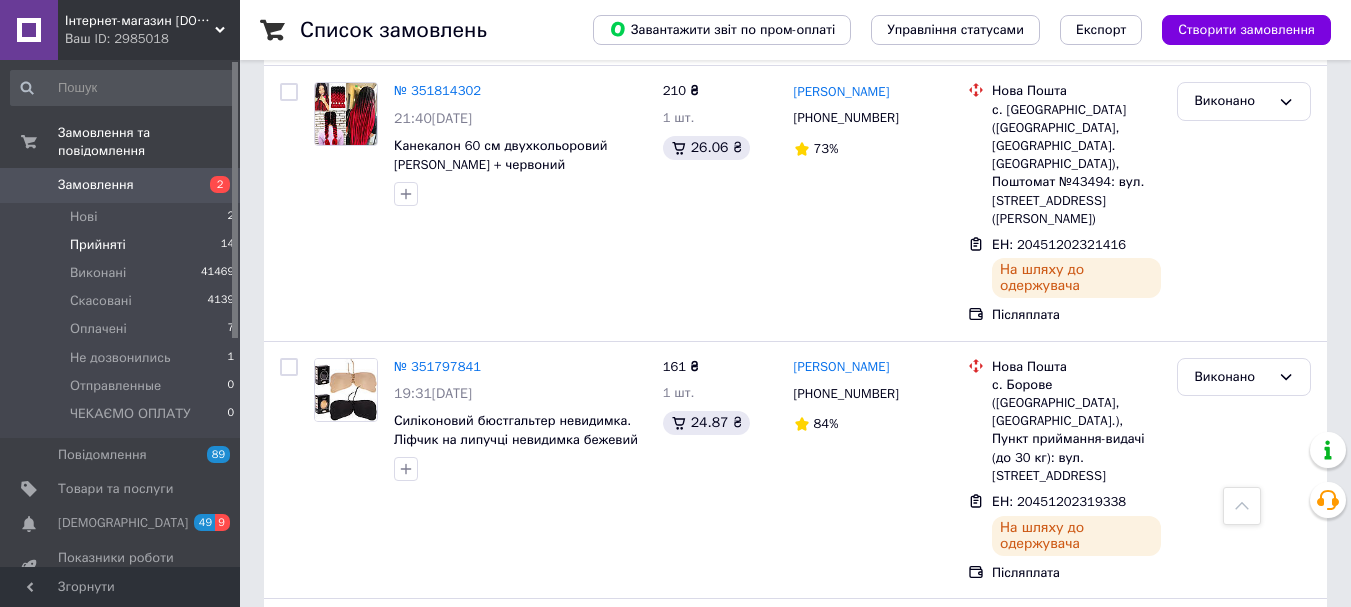 click on "Прийняті" at bounding box center (98, 245) 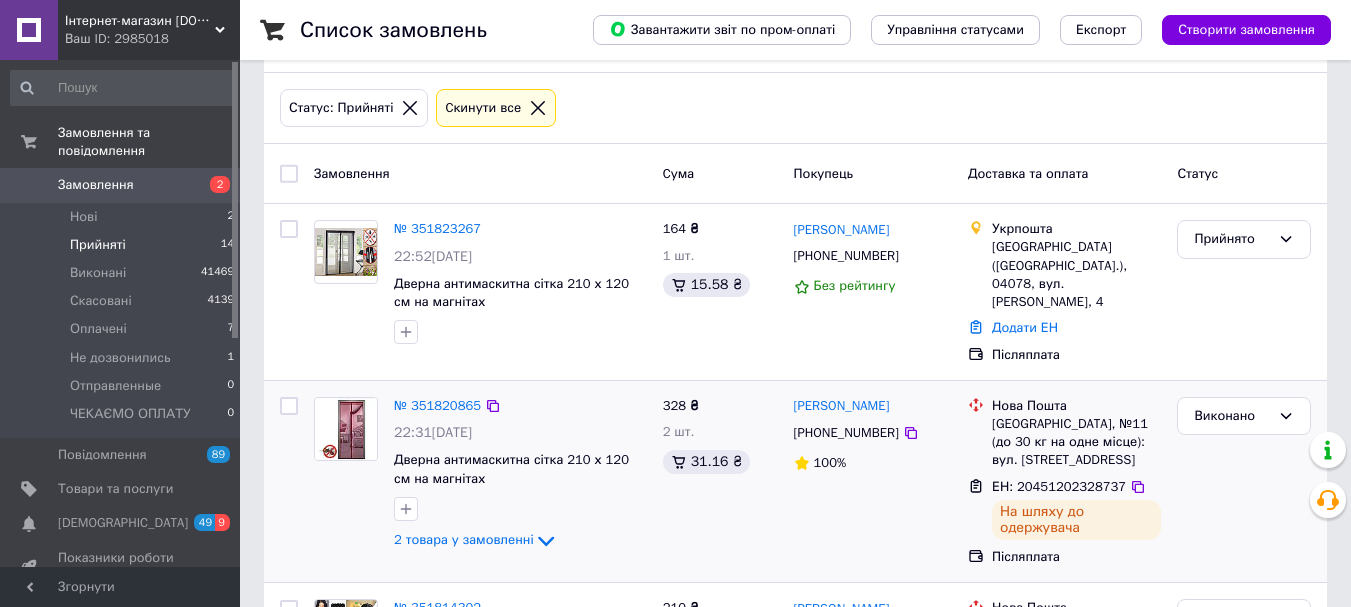 scroll, scrollTop: 0, scrollLeft: 0, axis: both 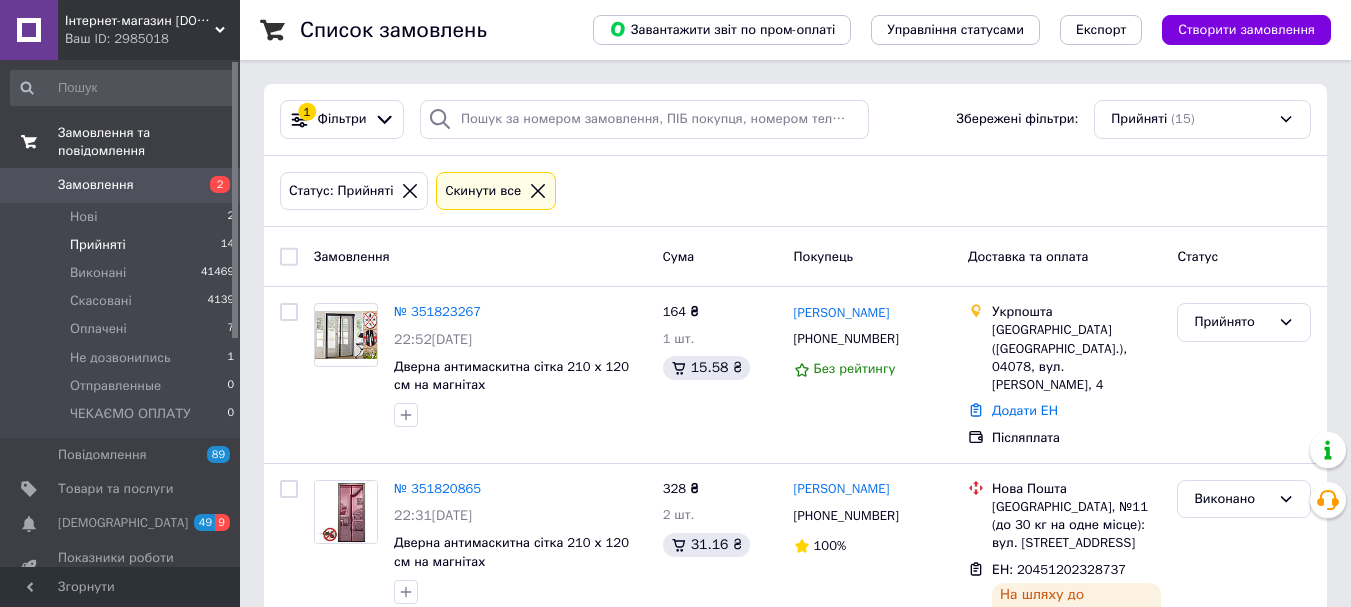 click on "Замовлення та повідомлення" at bounding box center (149, 142) 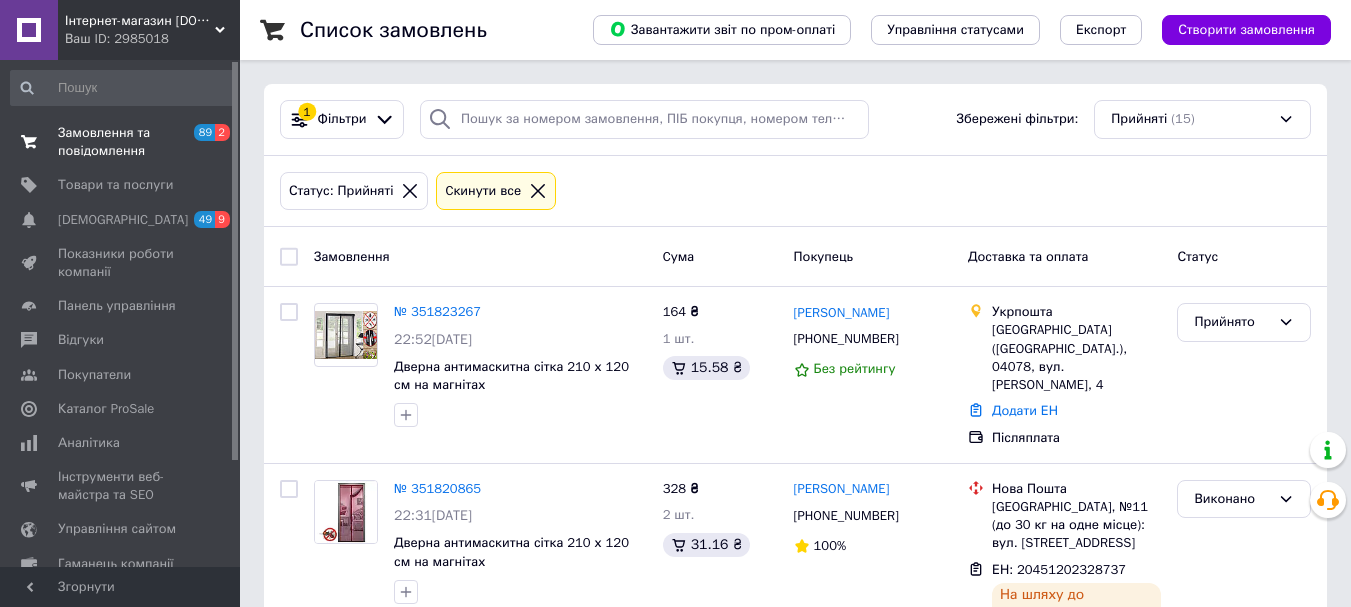 click on "Замовлення та повідомлення" at bounding box center [121, 142] 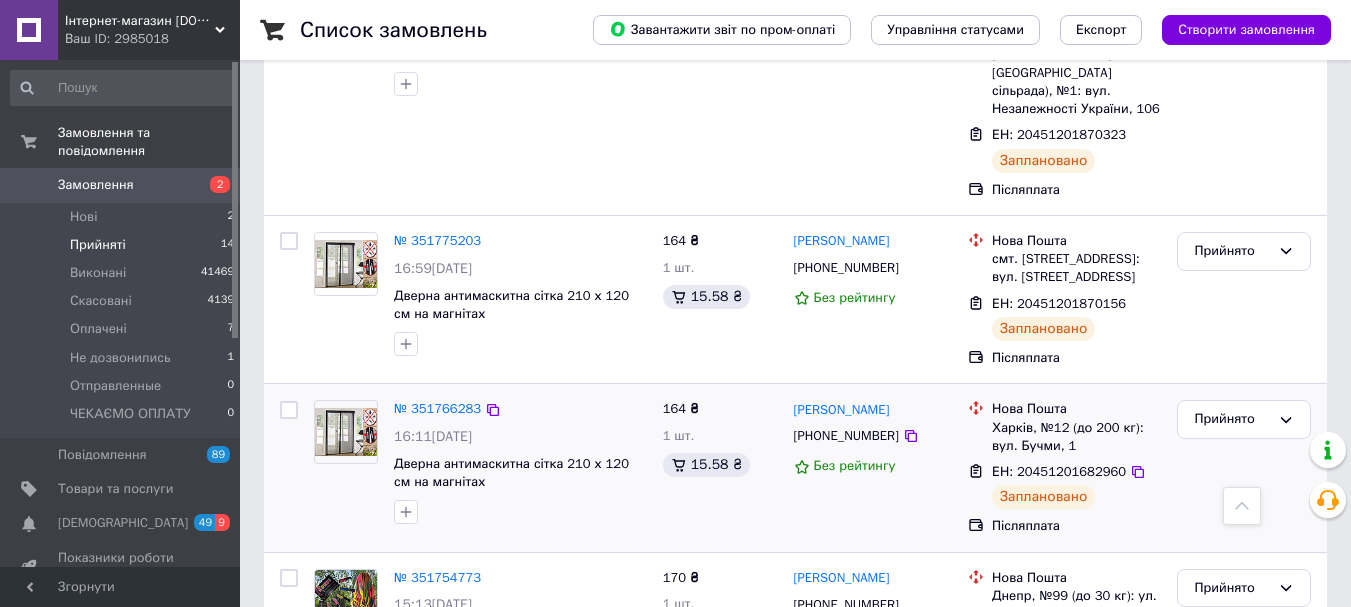 scroll, scrollTop: 942, scrollLeft: 0, axis: vertical 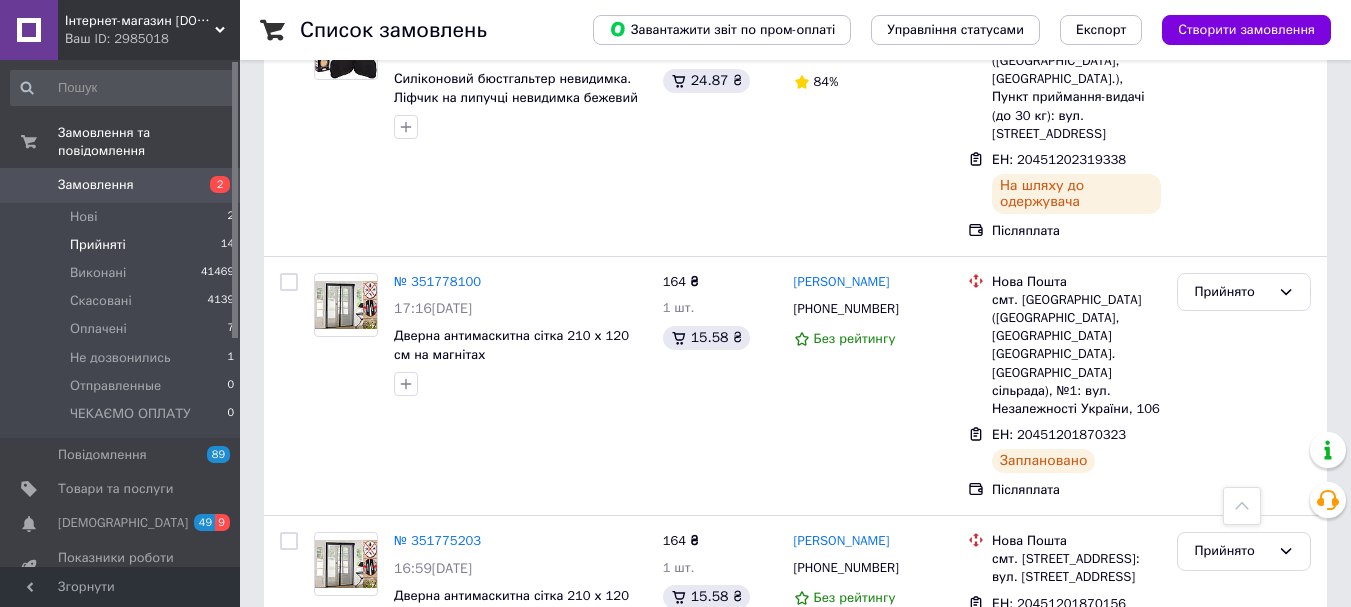 click on "Прийняті 14" at bounding box center [123, 245] 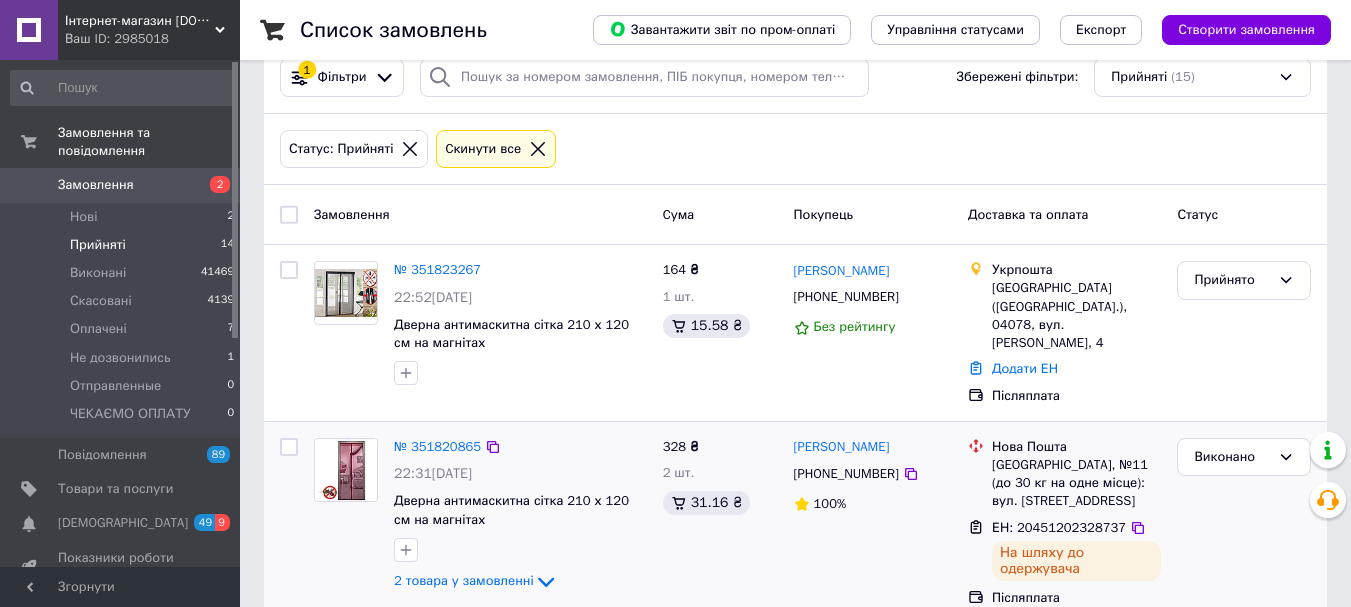 scroll, scrollTop: 0, scrollLeft: 0, axis: both 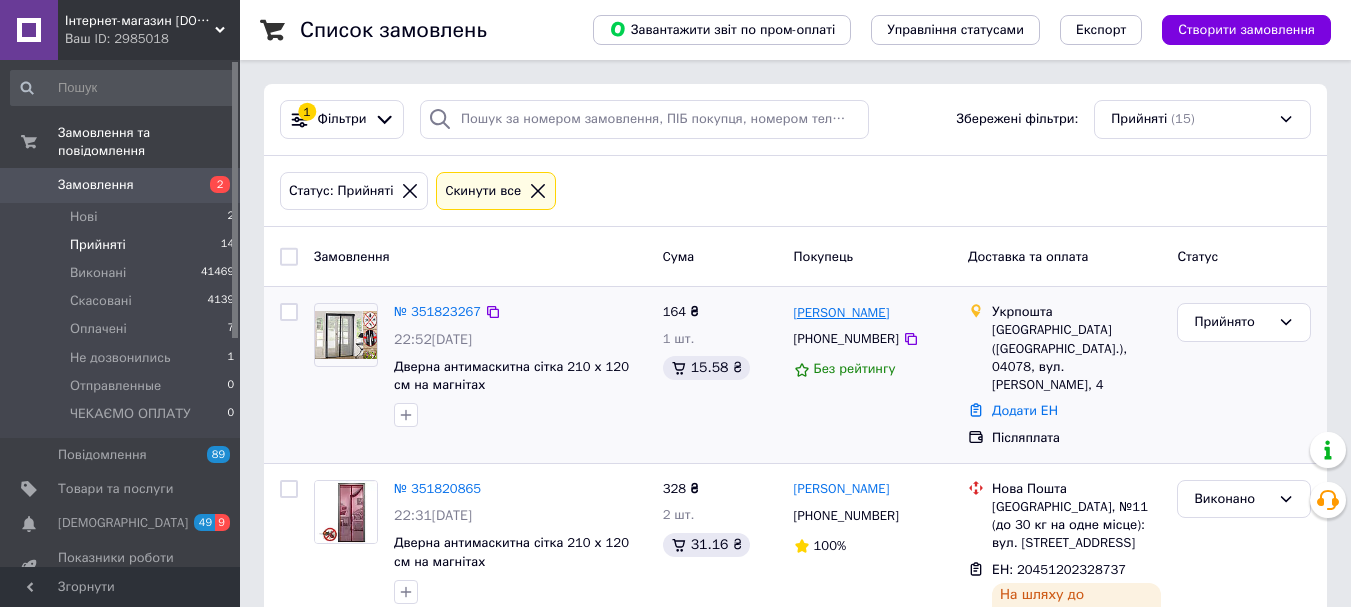 click on "[PERSON_NAME]" at bounding box center (842, 313) 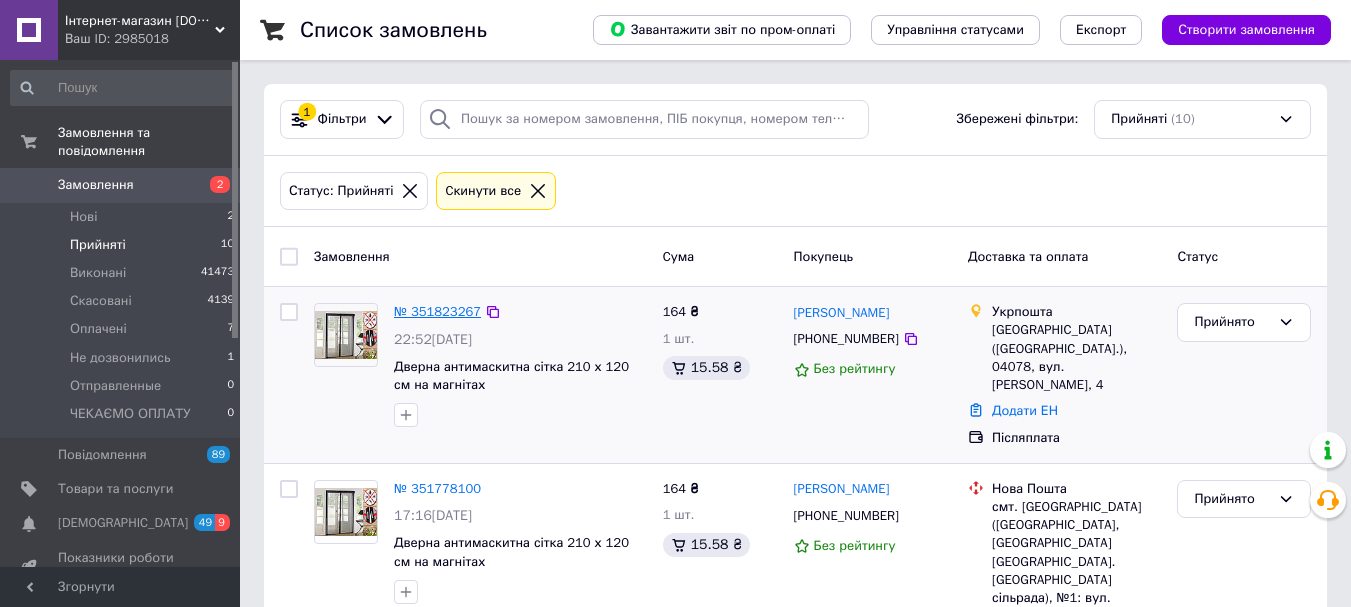 click on "№ 351823267" at bounding box center [437, 311] 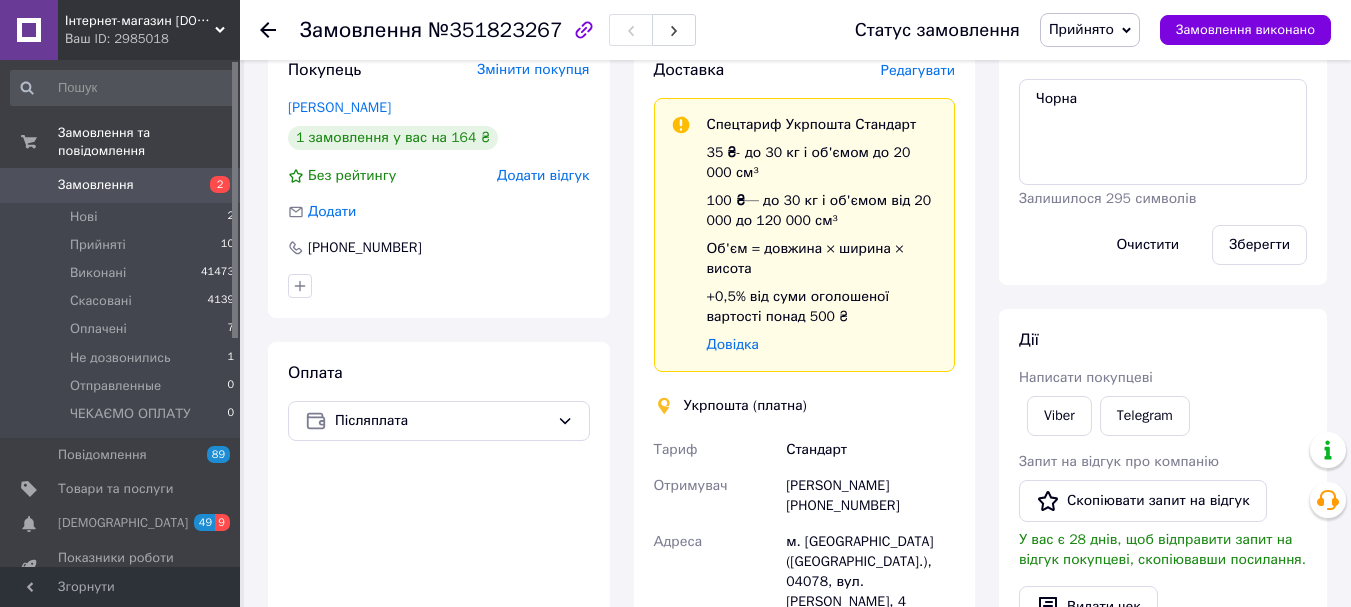 scroll, scrollTop: 393, scrollLeft: 0, axis: vertical 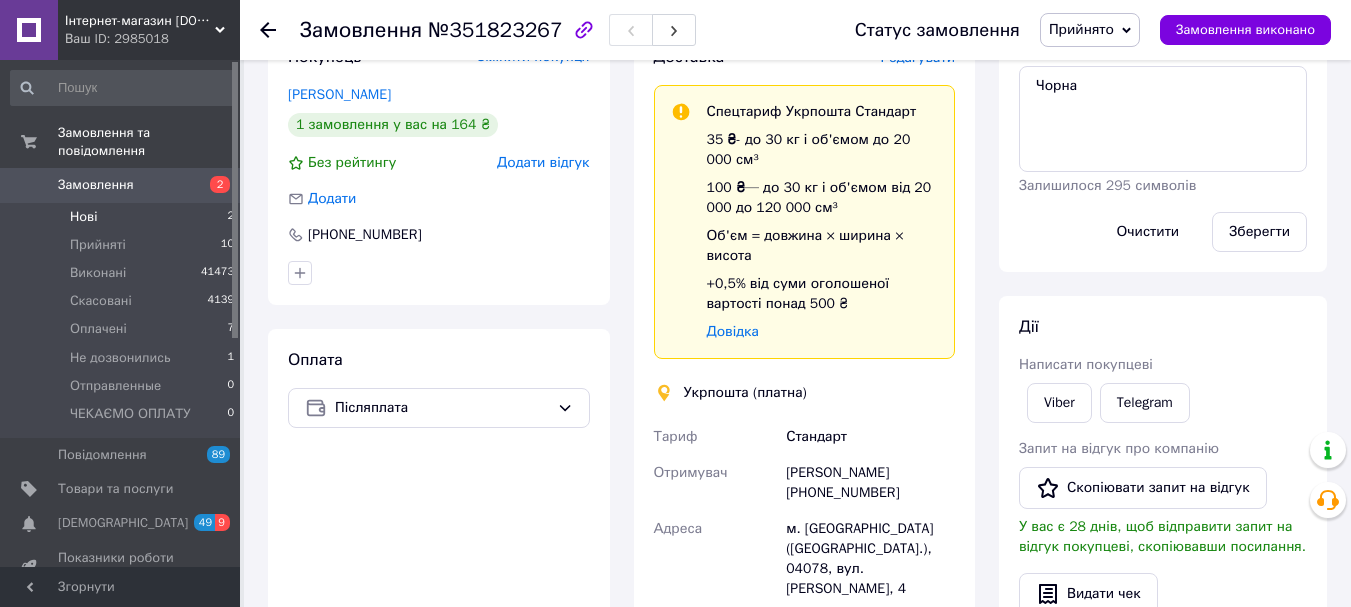 click on "Нові 2" at bounding box center (123, 217) 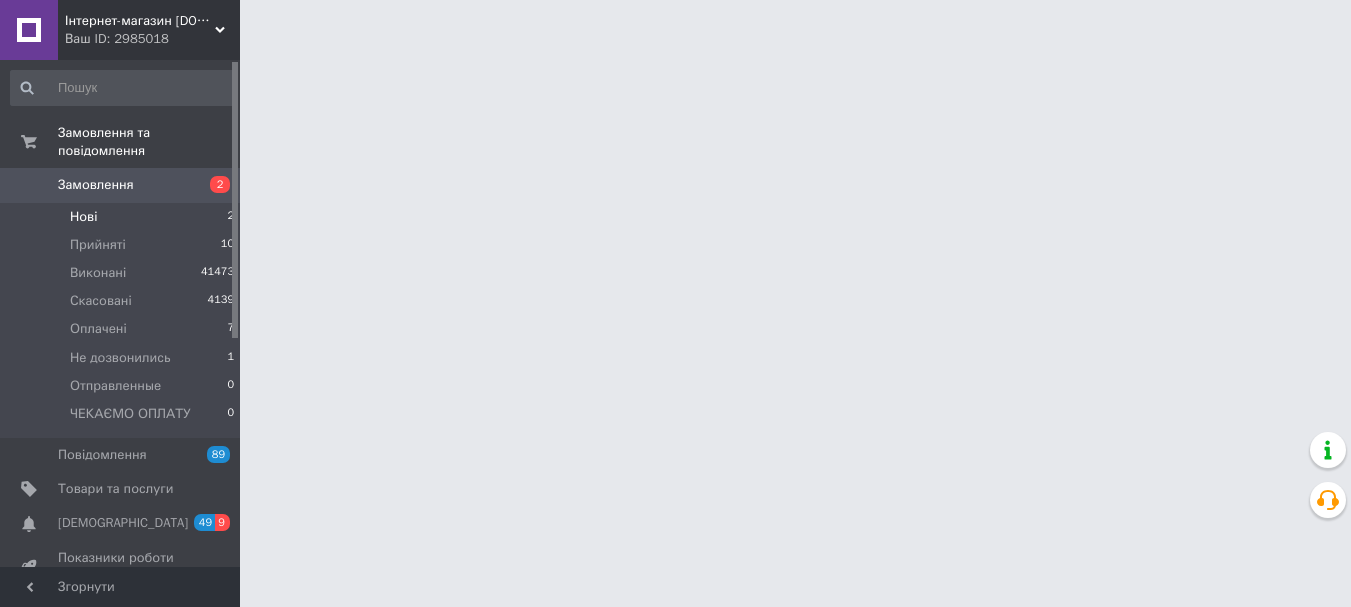 scroll, scrollTop: 0, scrollLeft: 0, axis: both 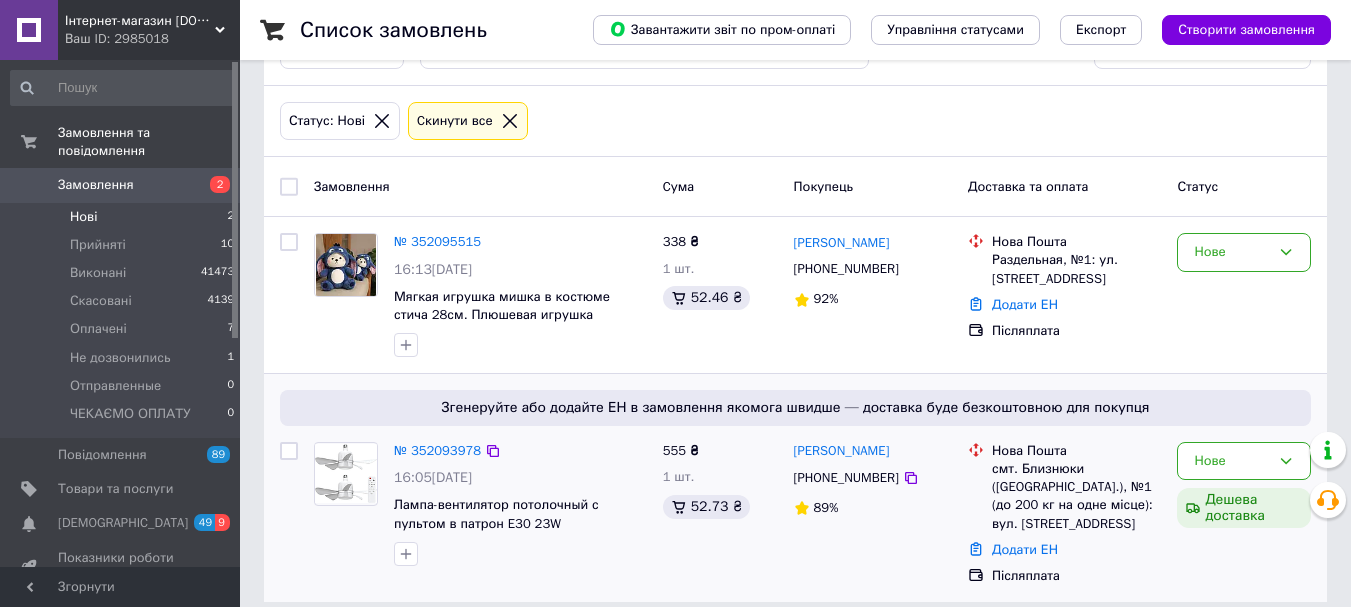 click at bounding box center (346, 473) 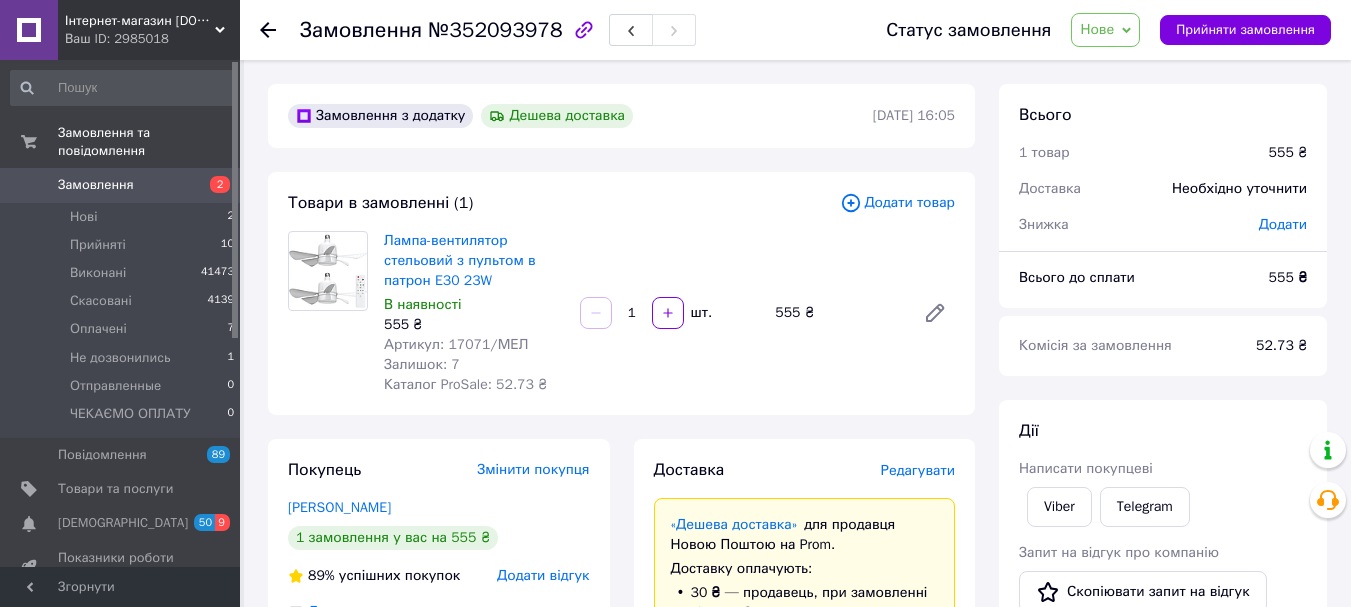 scroll, scrollTop: 100, scrollLeft: 0, axis: vertical 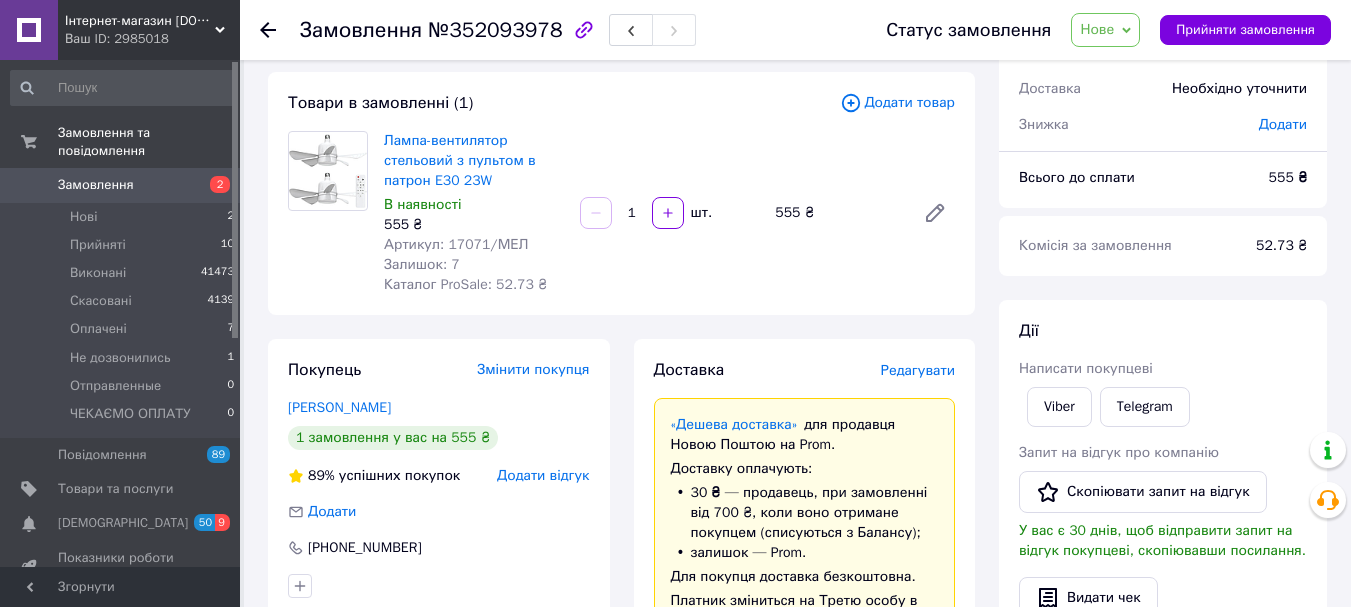 click at bounding box center [328, 171] 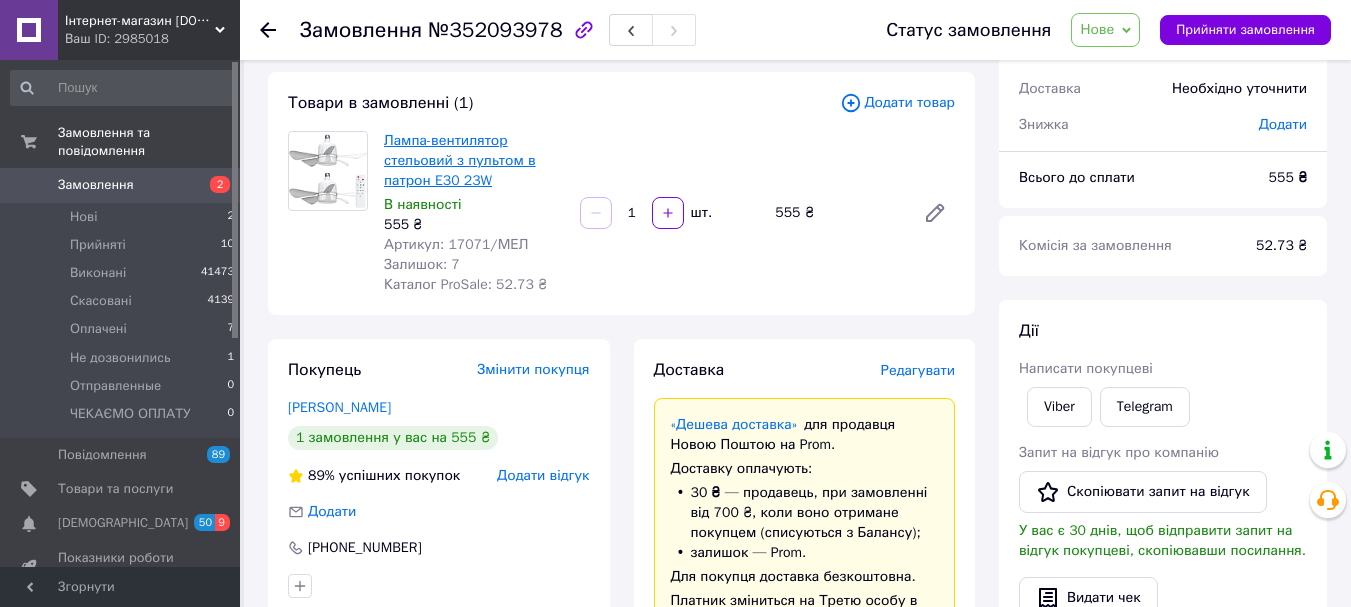 click on "Лампа-вентилятор стельовий з пультом в патрон E30 23W" at bounding box center [460, 160] 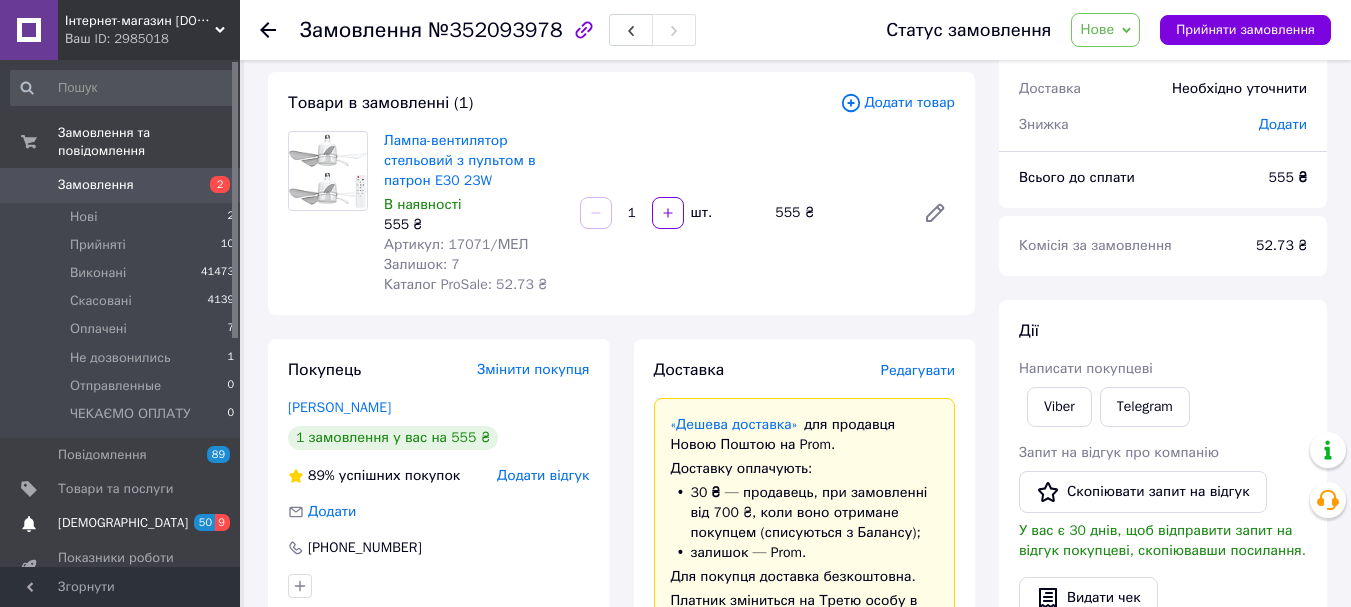 click on "50" at bounding box center (204, 522) 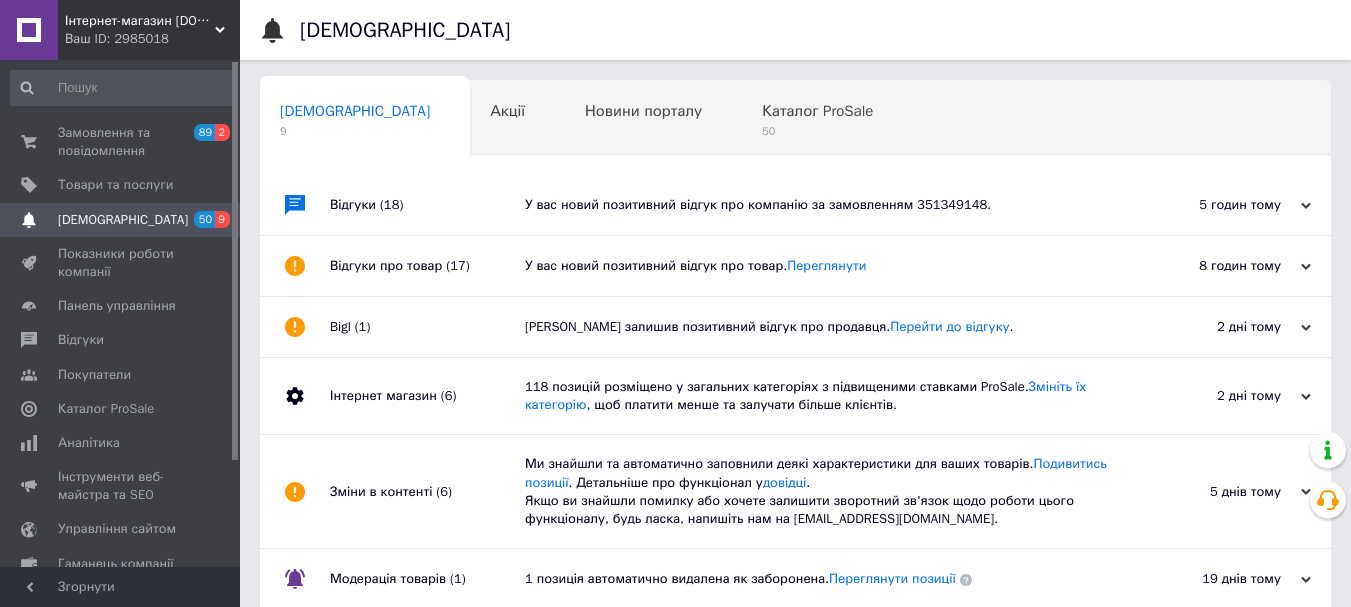 click on "У вас новий позитивний відгук про компанію за замовленням 351349148." at bounding box center [818, 205] 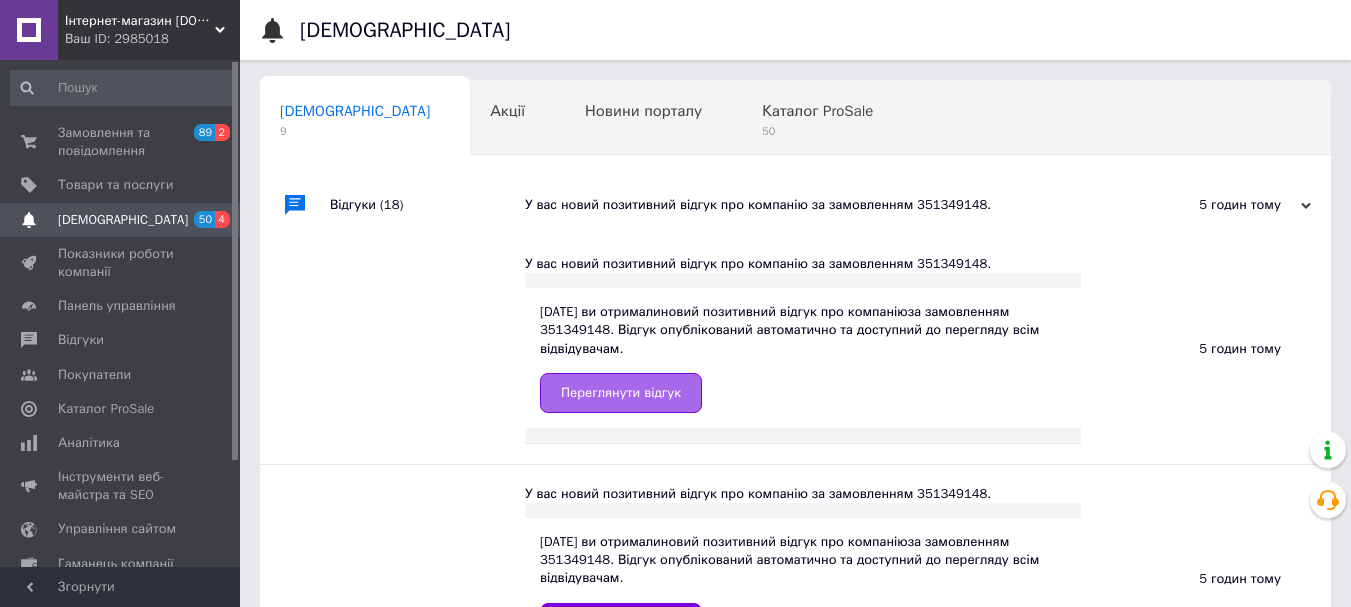 scroll, scrollTop: 100, scrollLeft: 0, axis: vertical 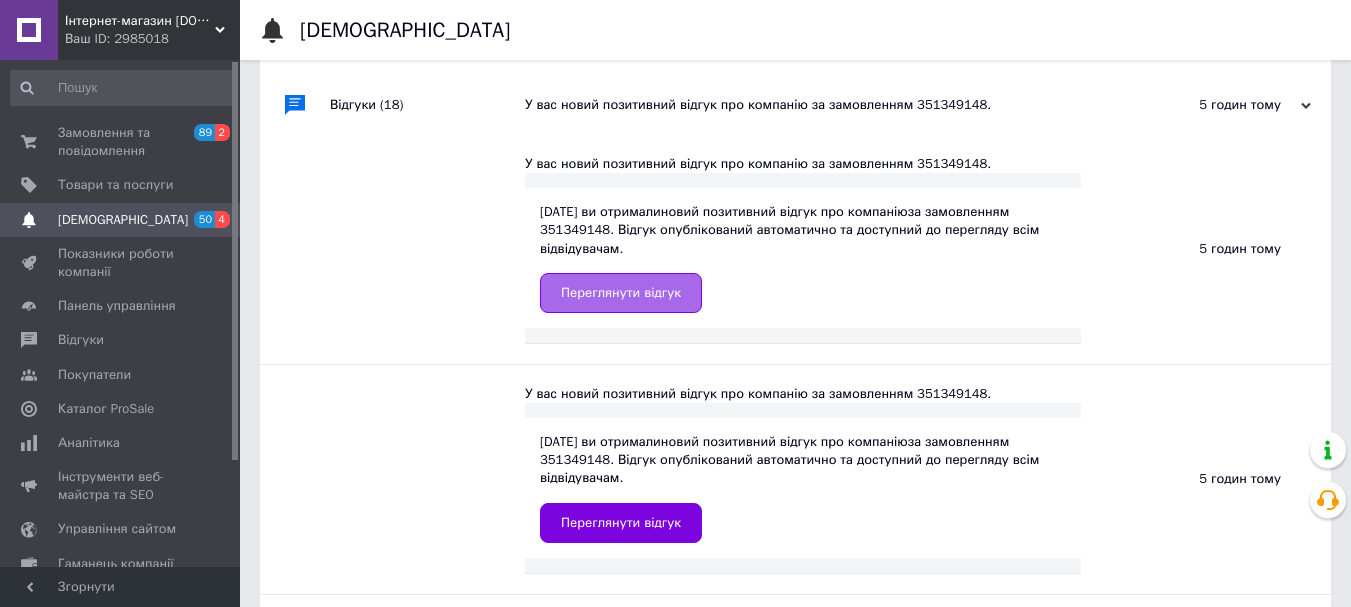 click on "Переглянути відгук" at bounding box center [621, 293] 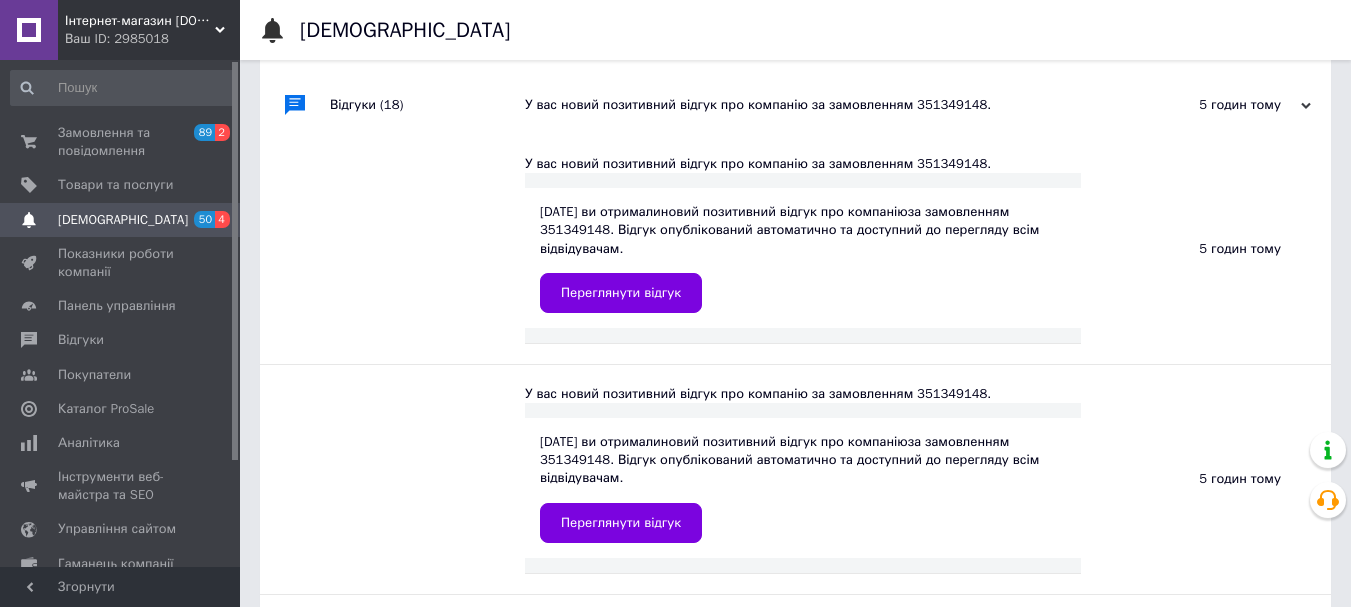 scroll, scrollTop: 300, scrollLeft: 0, axis: vertical 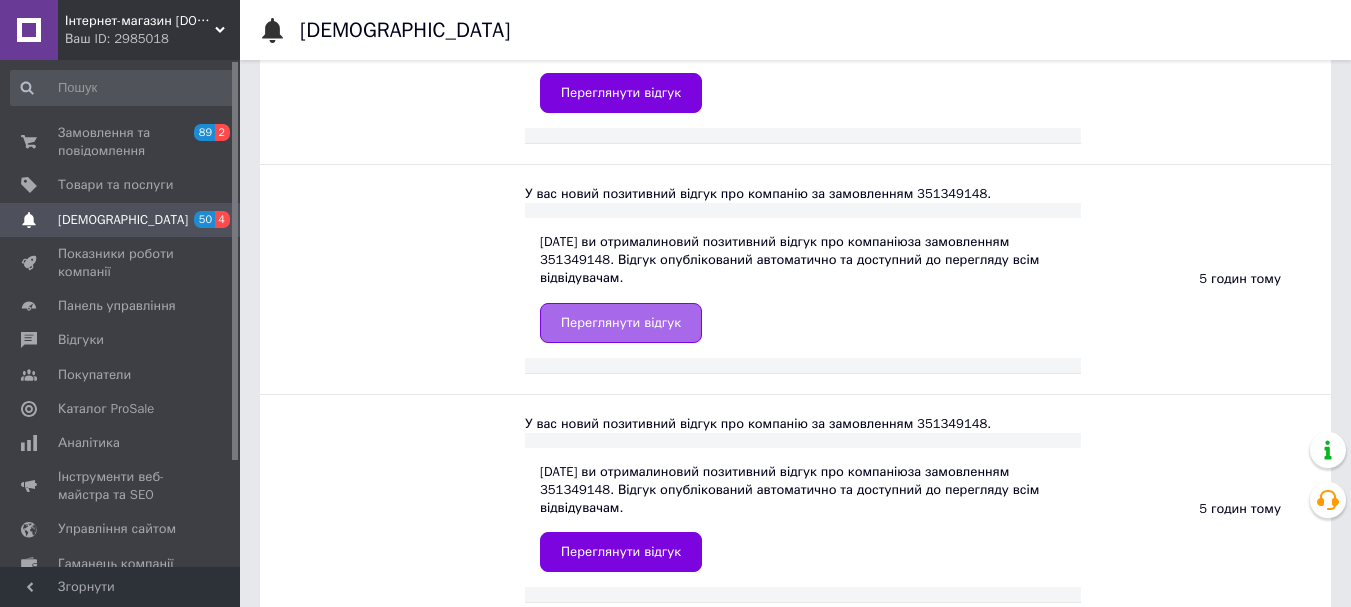 click on "Переглянути відгук" at bounding box center (621, 323) 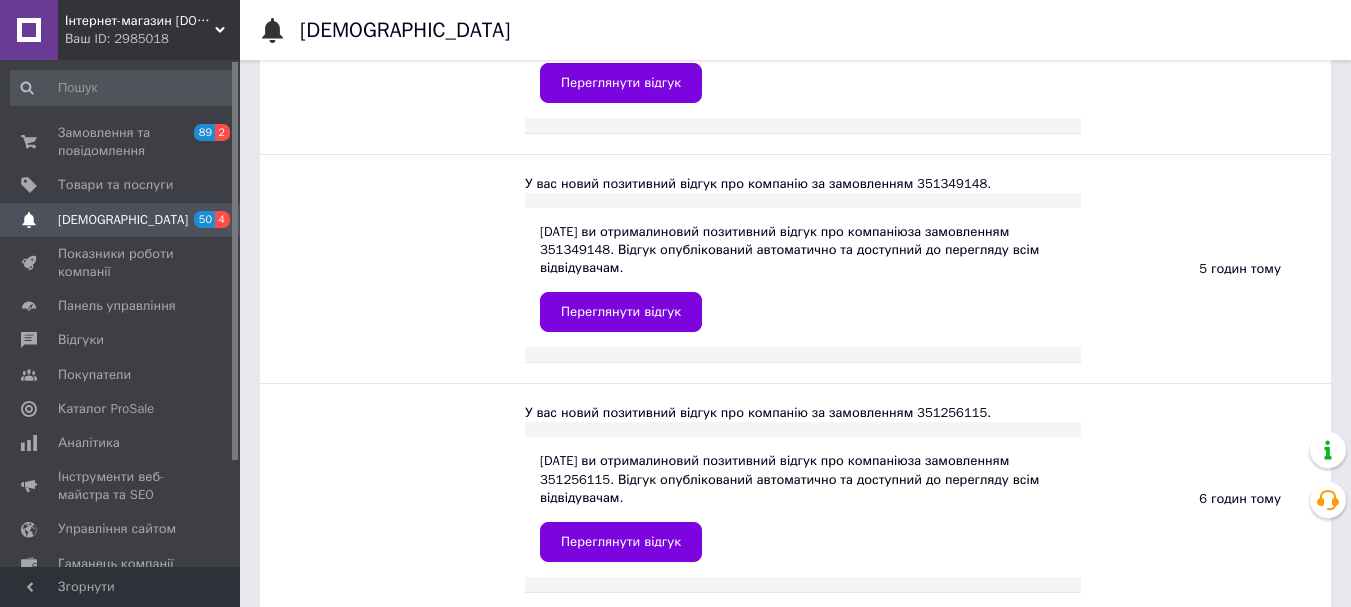 scroll, scrollTop: 700, scrollLeft: 0, axis: vertical 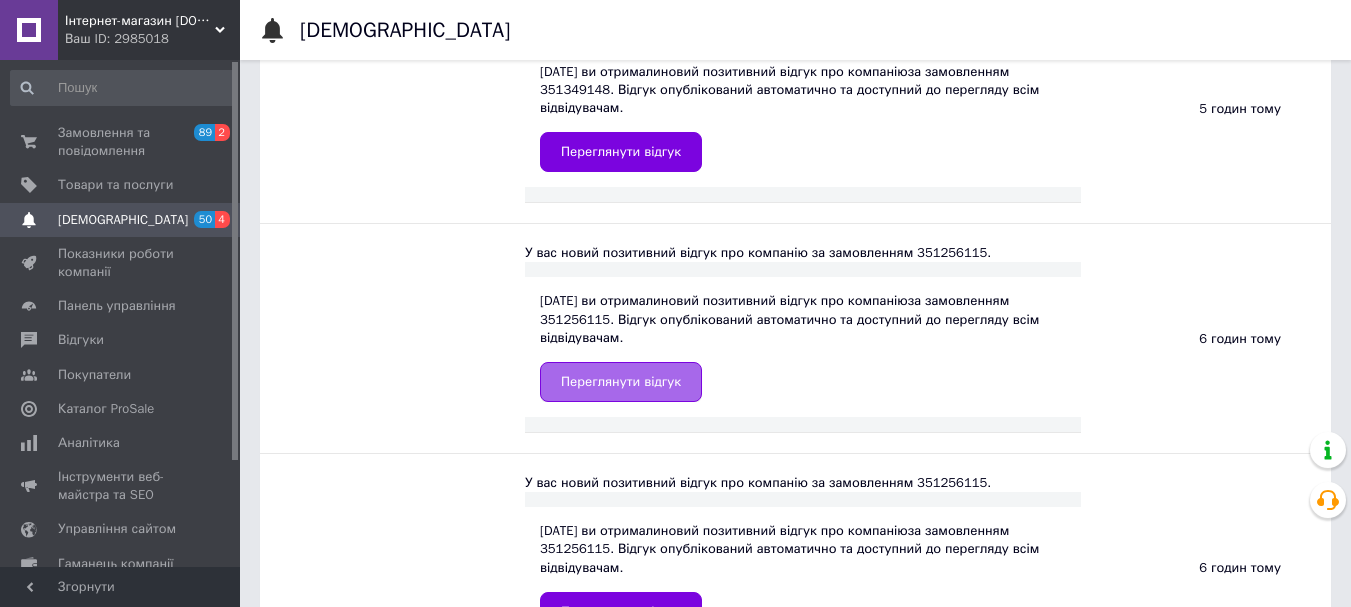 click on "Переглянути відгук" at bounding box center [621, 382] 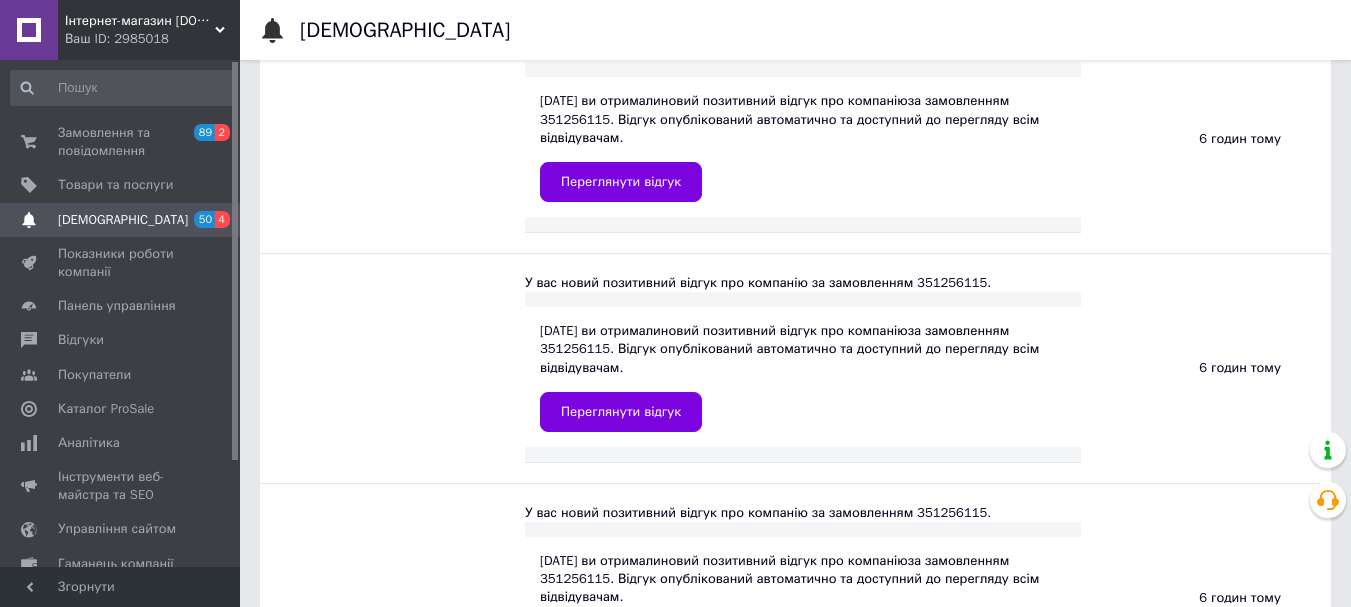 scroll, scrollTop: 1200, scrollLeft: 0, axis: vertical 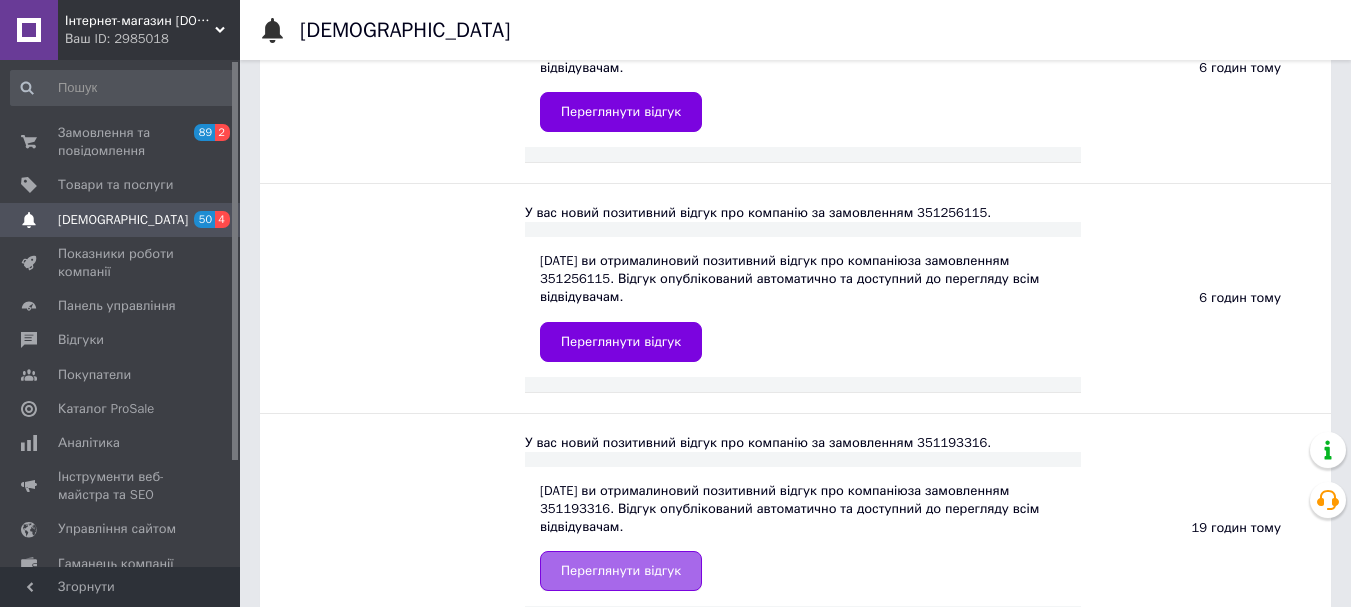 click on "Переглянути відгук" at bounding box center [621, 571] 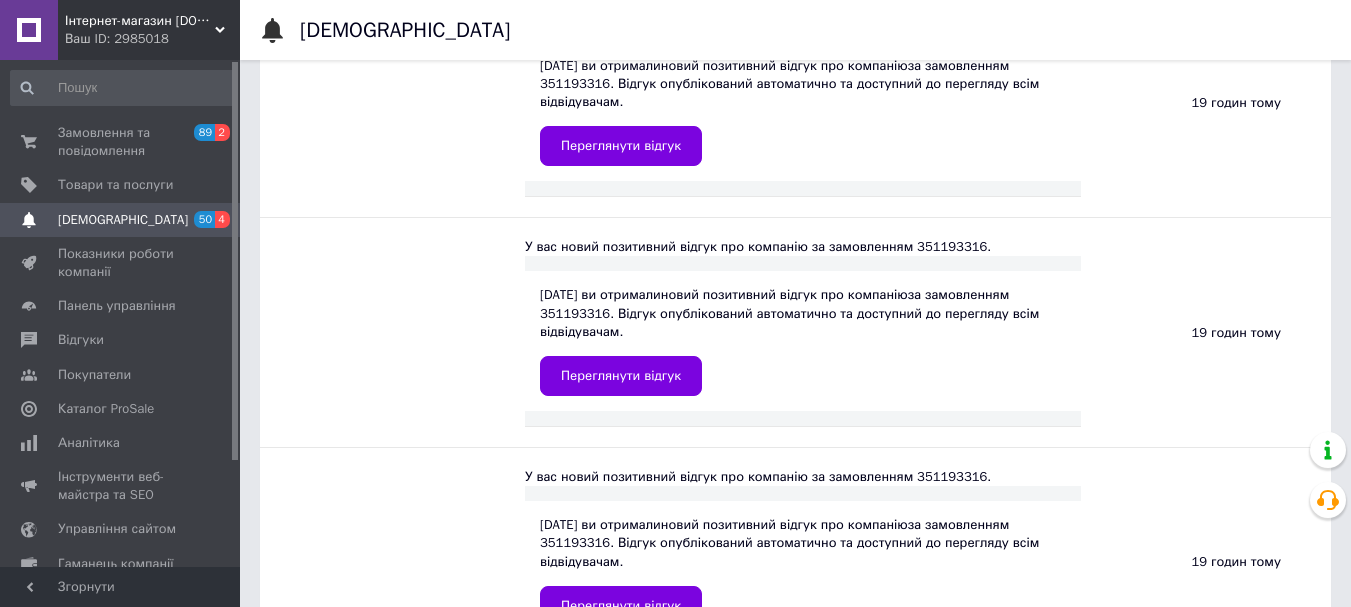 scroll, scrollTop: 1900, scrollLeft: 0, axis: vertical 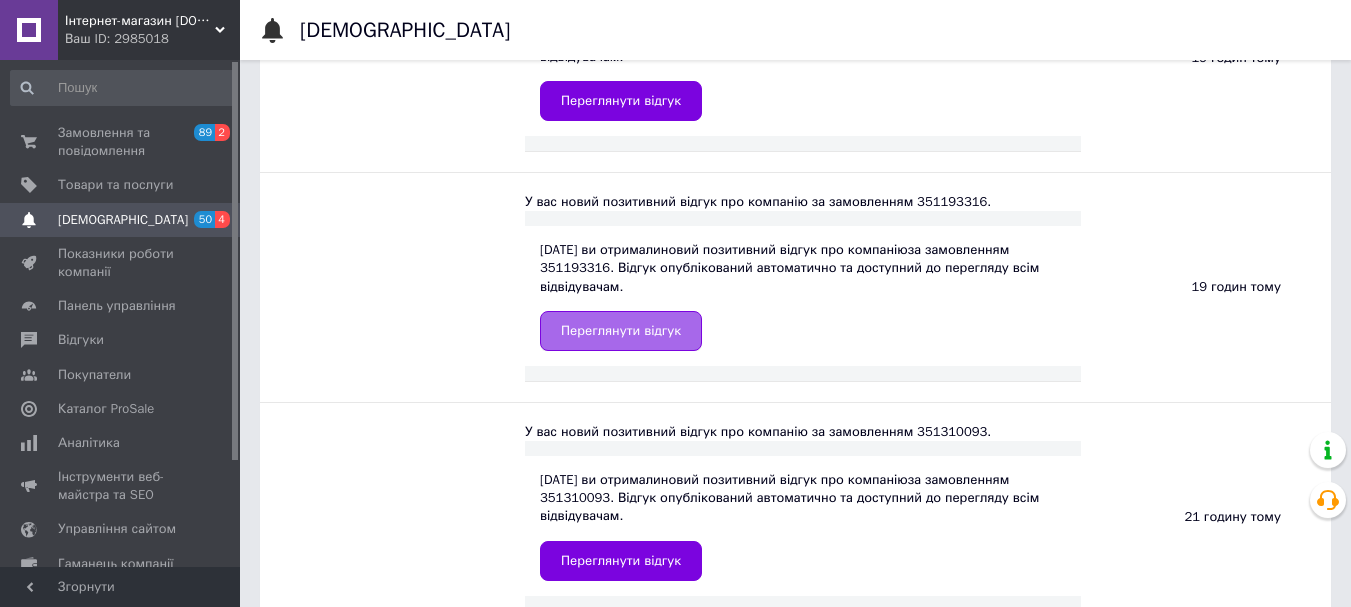 click on "Переглянути відгук" at bounding box center [621, 331] 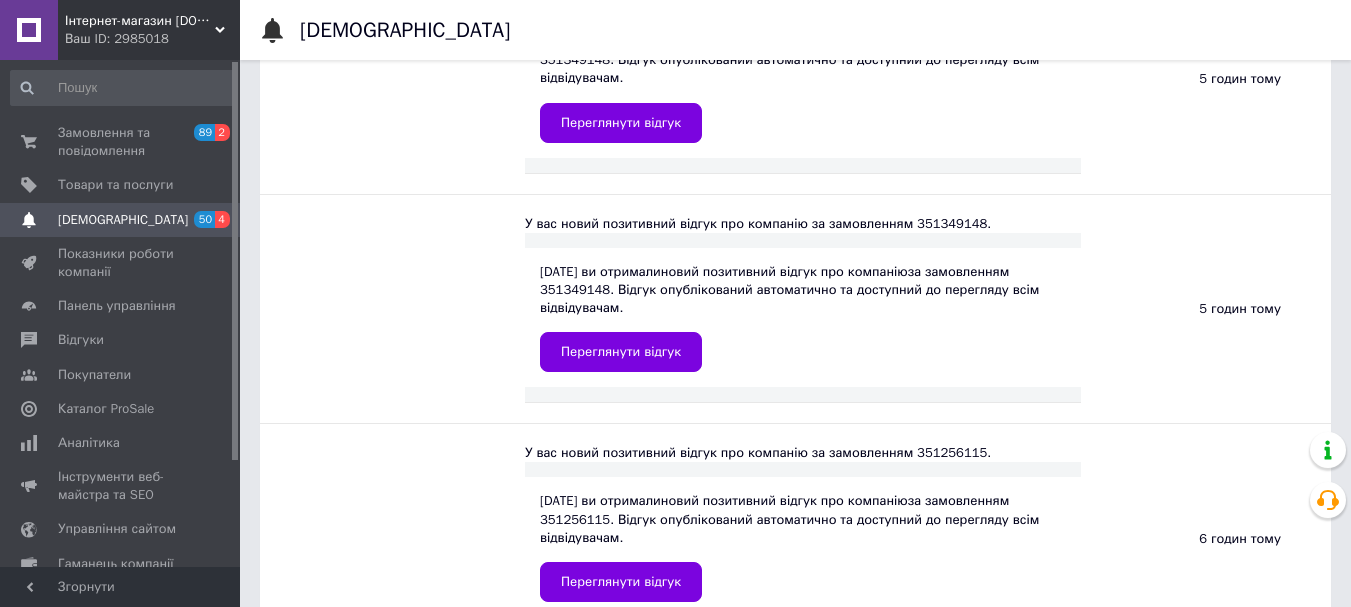 scroll, scrollTop: 0, scrollLeft: 0, axis: both 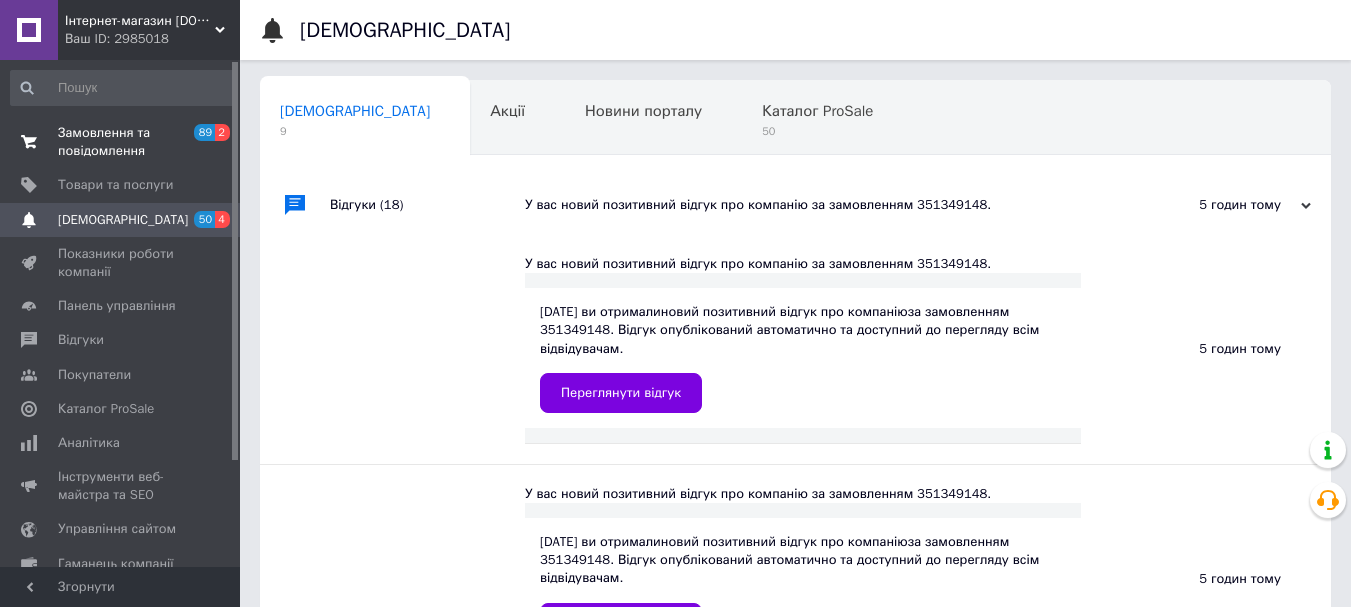 click at bounding box center [29, 142] 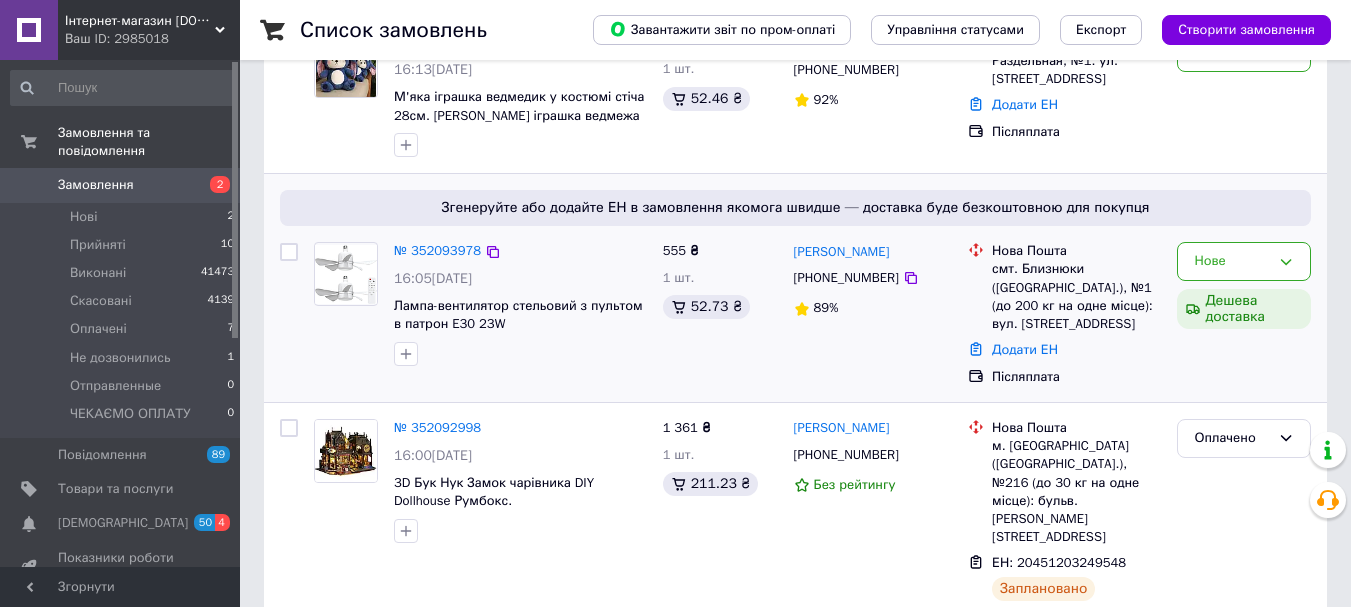 scroll, scrollTop: 300, scrollLeft: 0, axis: vertical 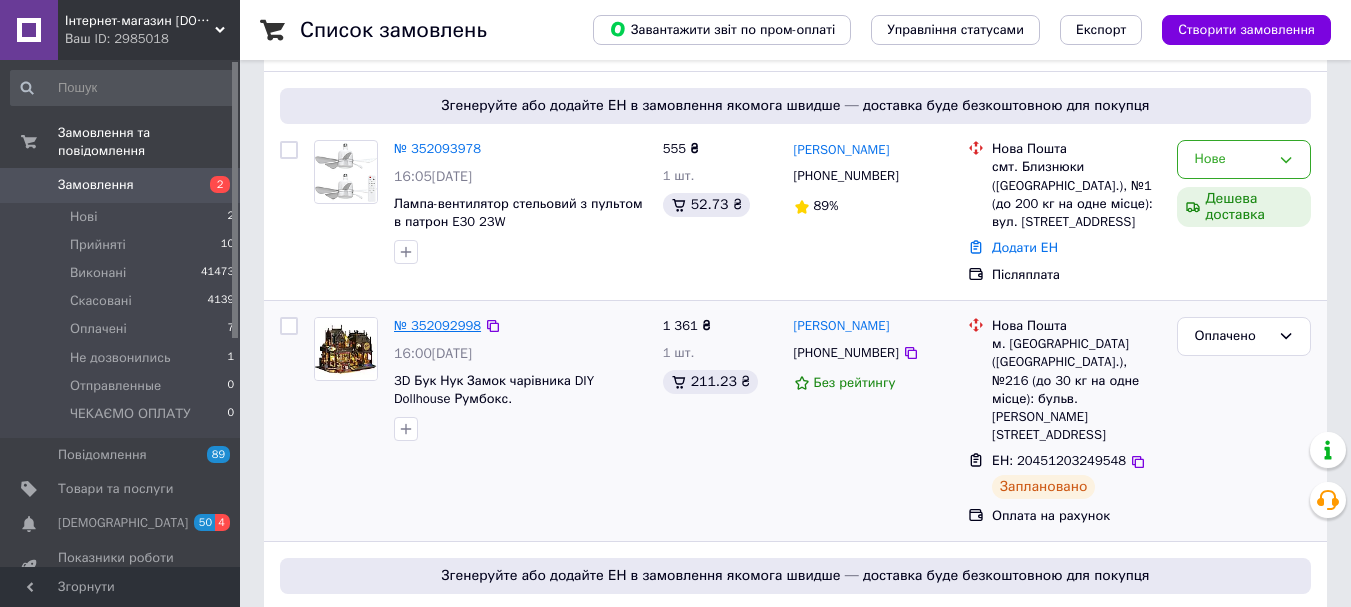 click on "№ 352092998" at bounding box center (437, 325) 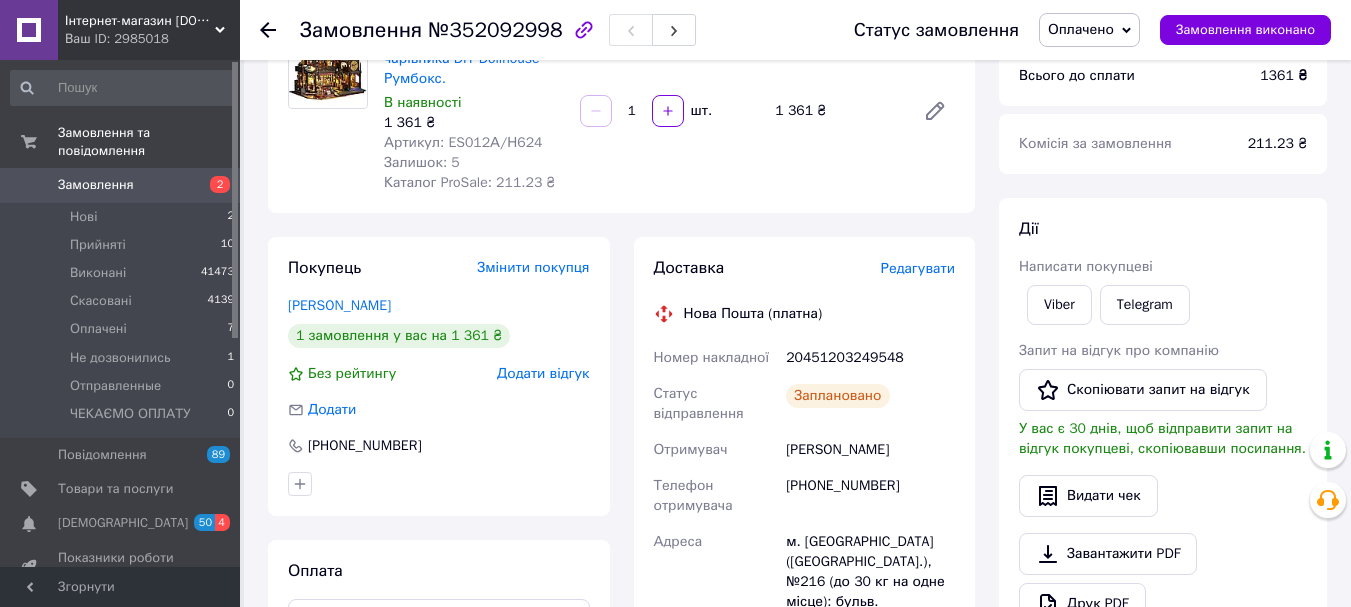 scroll, scrollTop: 200, scrollLeft: 0, axis: vertical 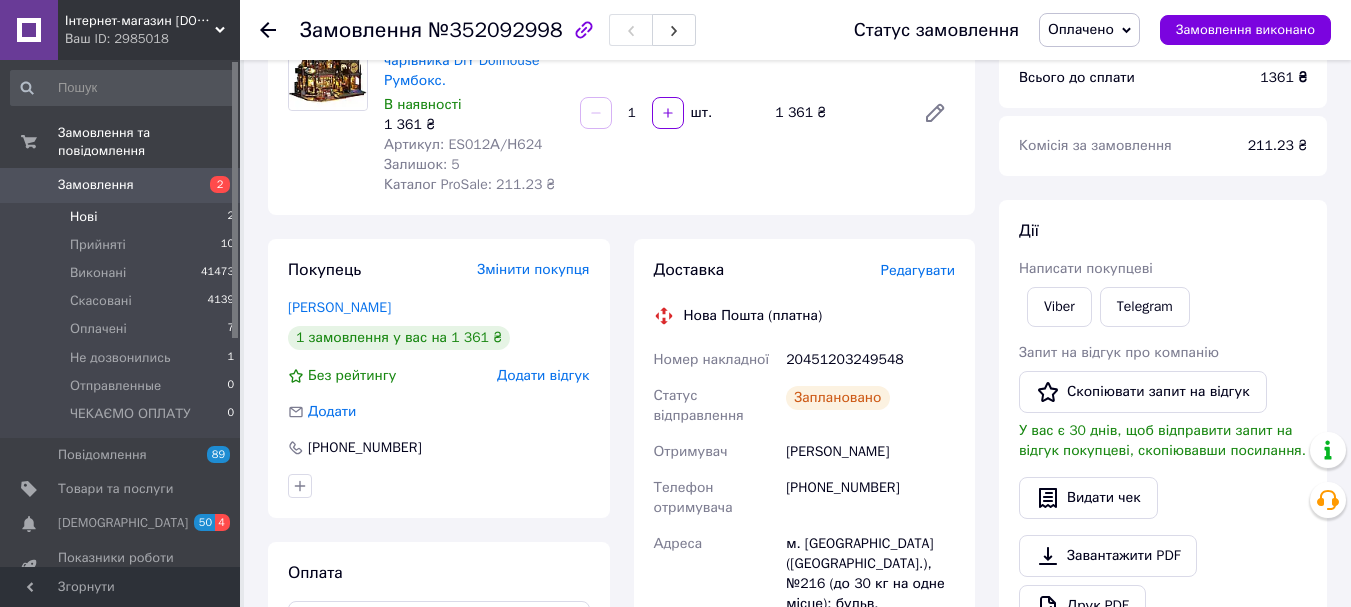 click on "Нові 2" at bounding box center (123, 217) 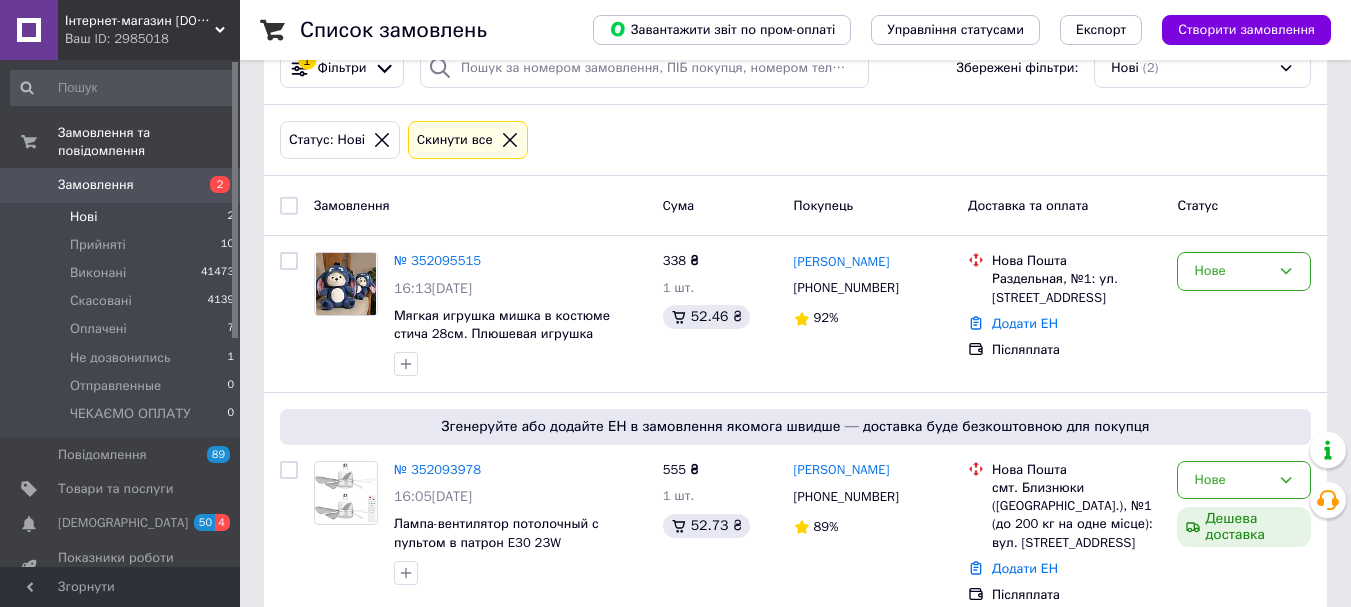 scroll, scrollTop: 70, scrollLeft: 0, axis: vertical 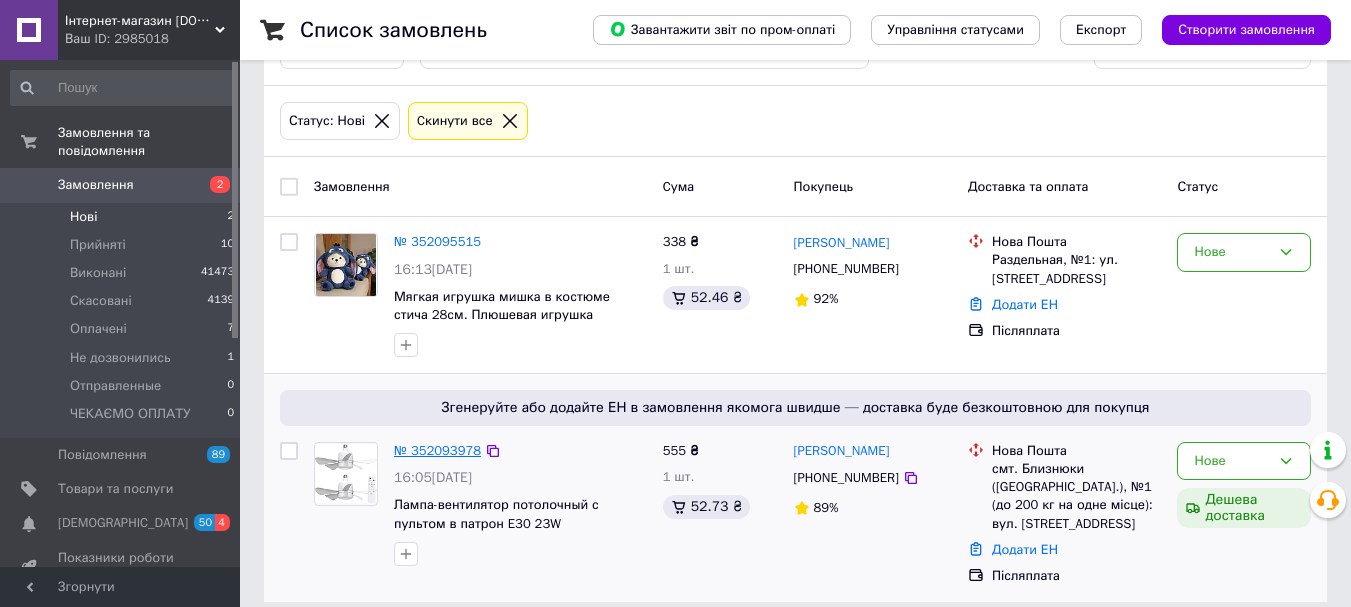click on "№ 352093978" at bounding box center (437, 450) 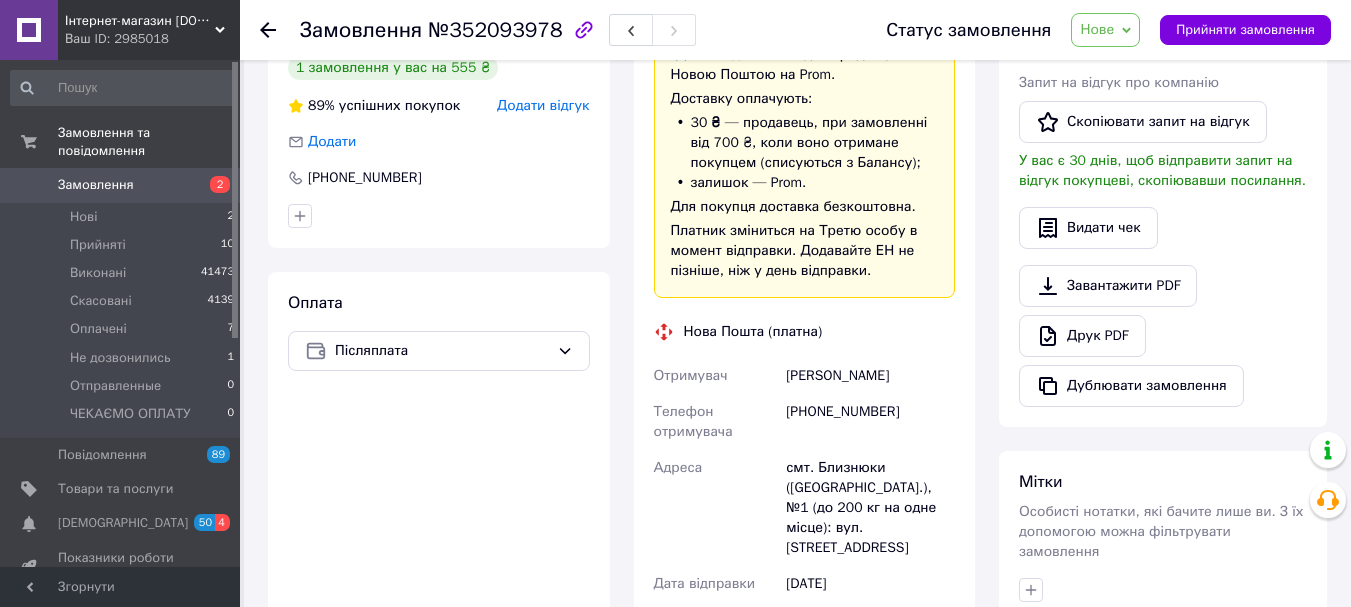 scroll, scrollTop: 170, scrollLeft: 0, axis: vertical 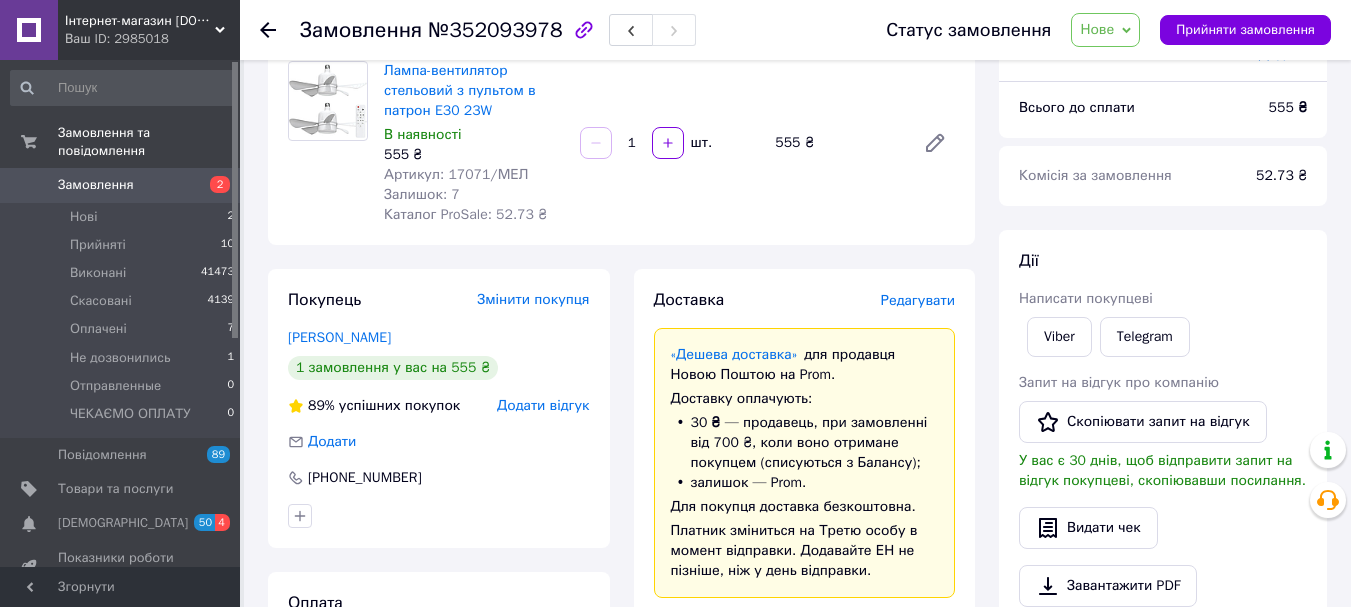 click on "Нове" at bounding box center (1097, 29) 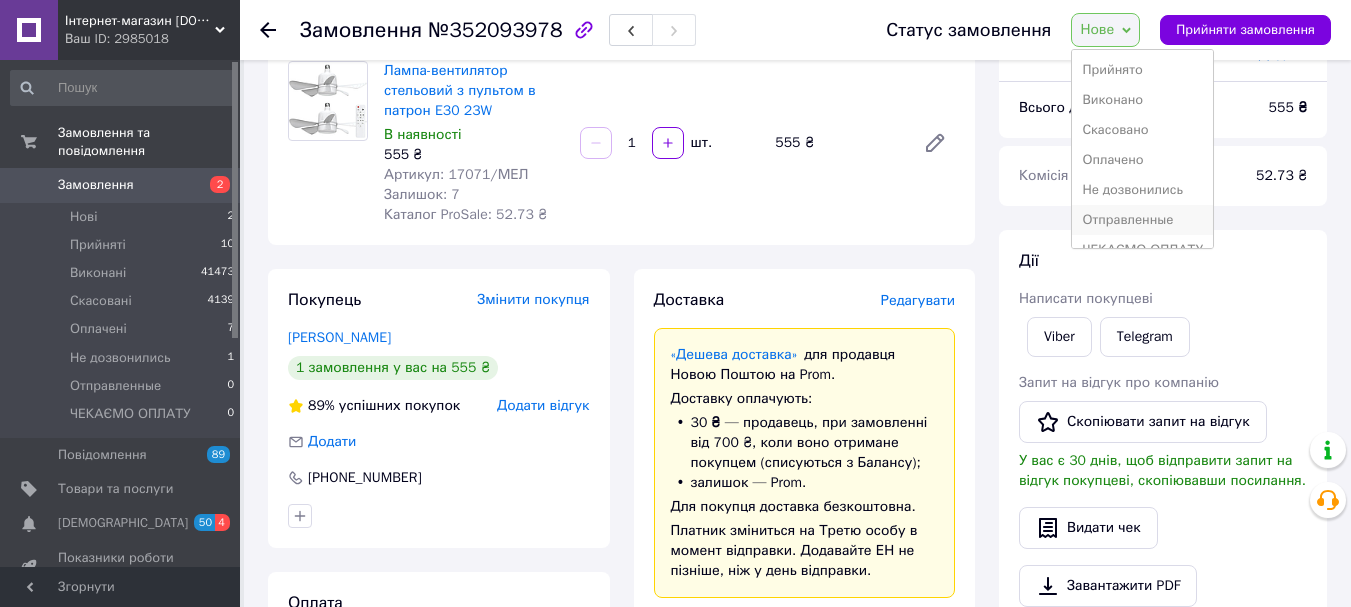 scroll, scrollTop: 22, scrollLeft: 0, axis: vertical 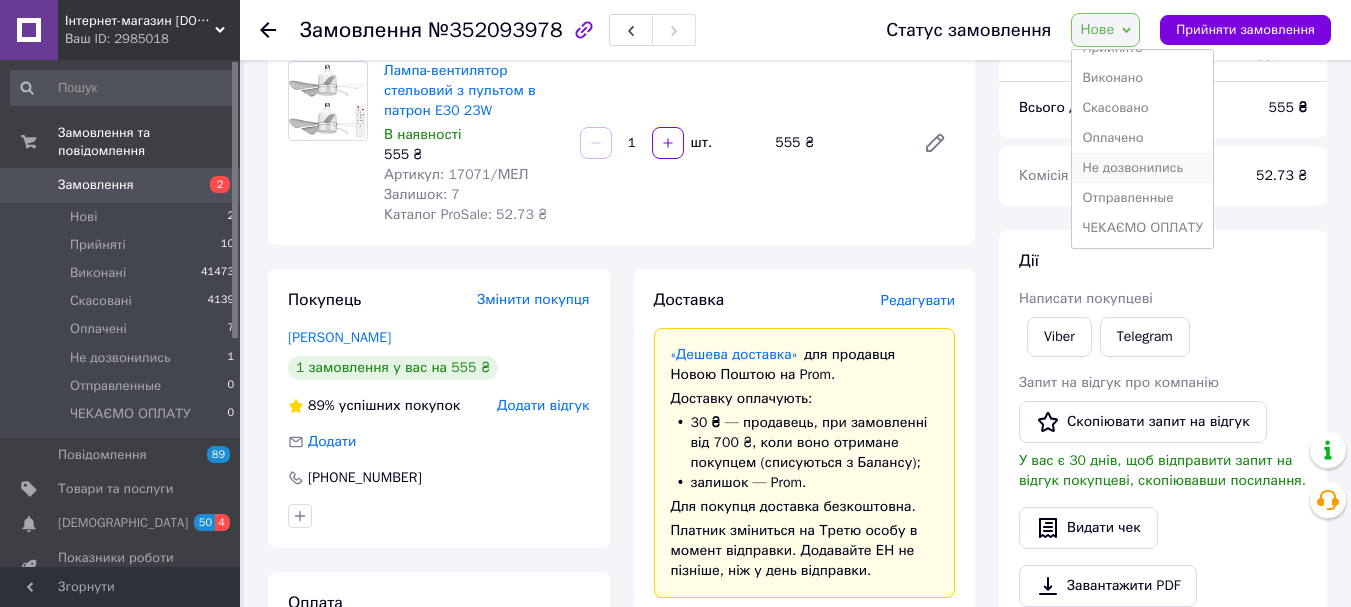 click on "Не дозвонились" at bounding box center [1142, 168] 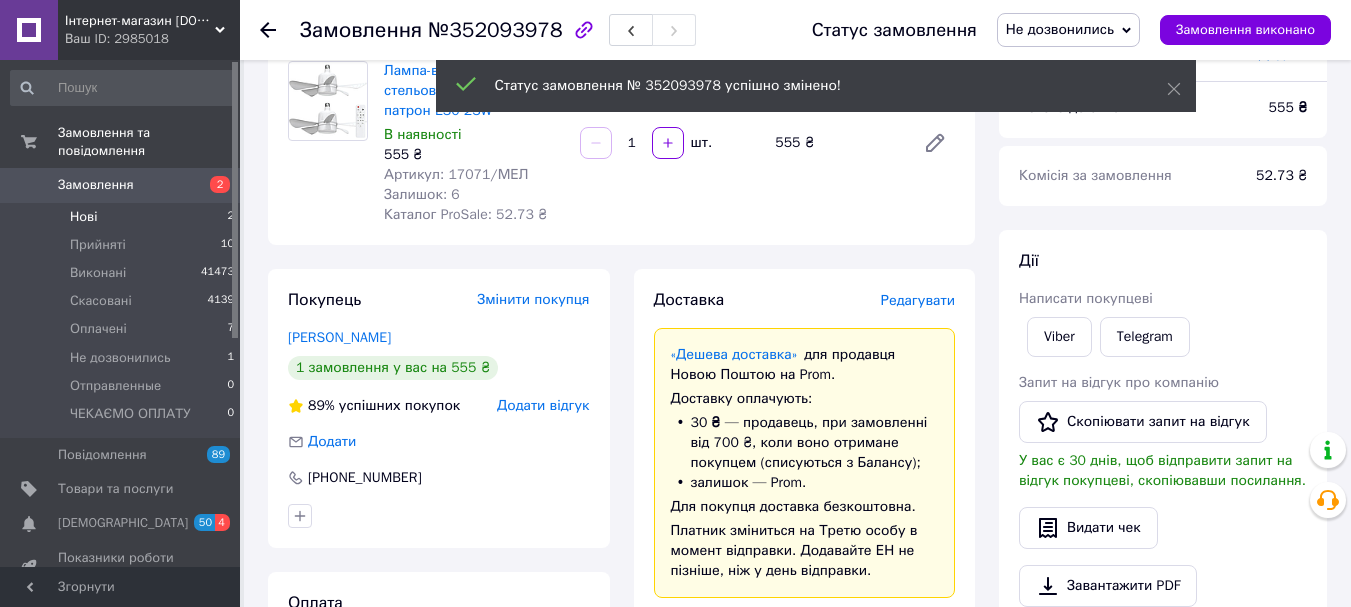 click on "Нові 2" at bounding box center (123, 217) 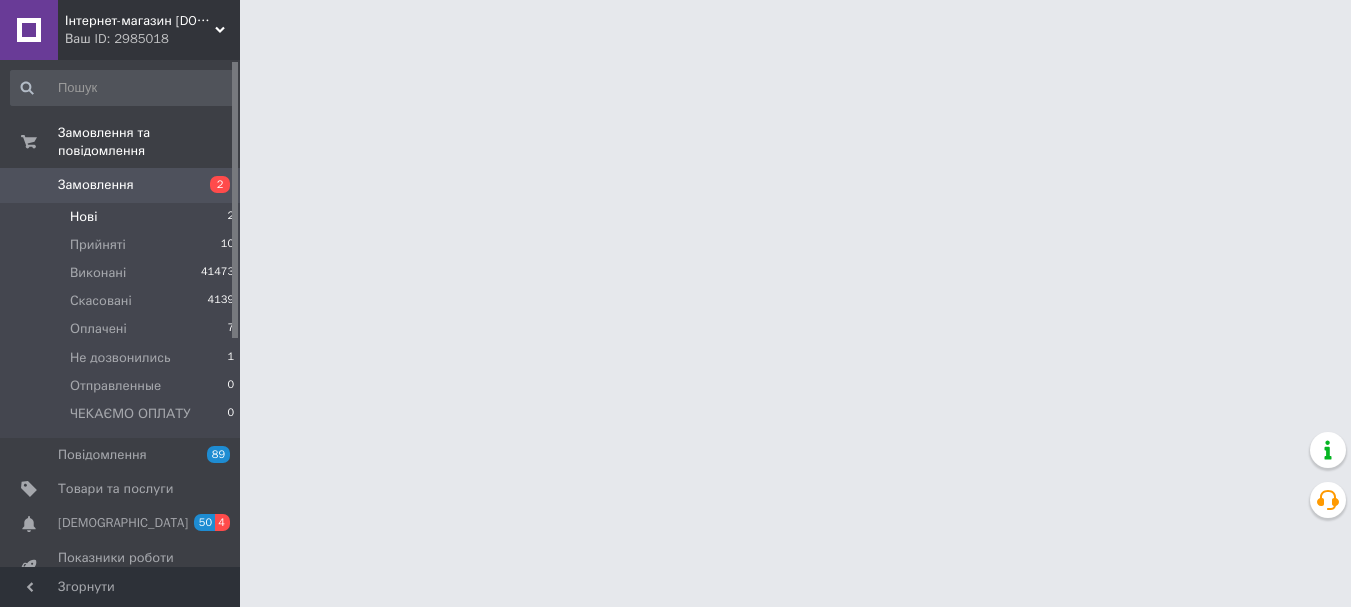 scroll, scrollTop: 0, scrollLeft: 0, axis: both 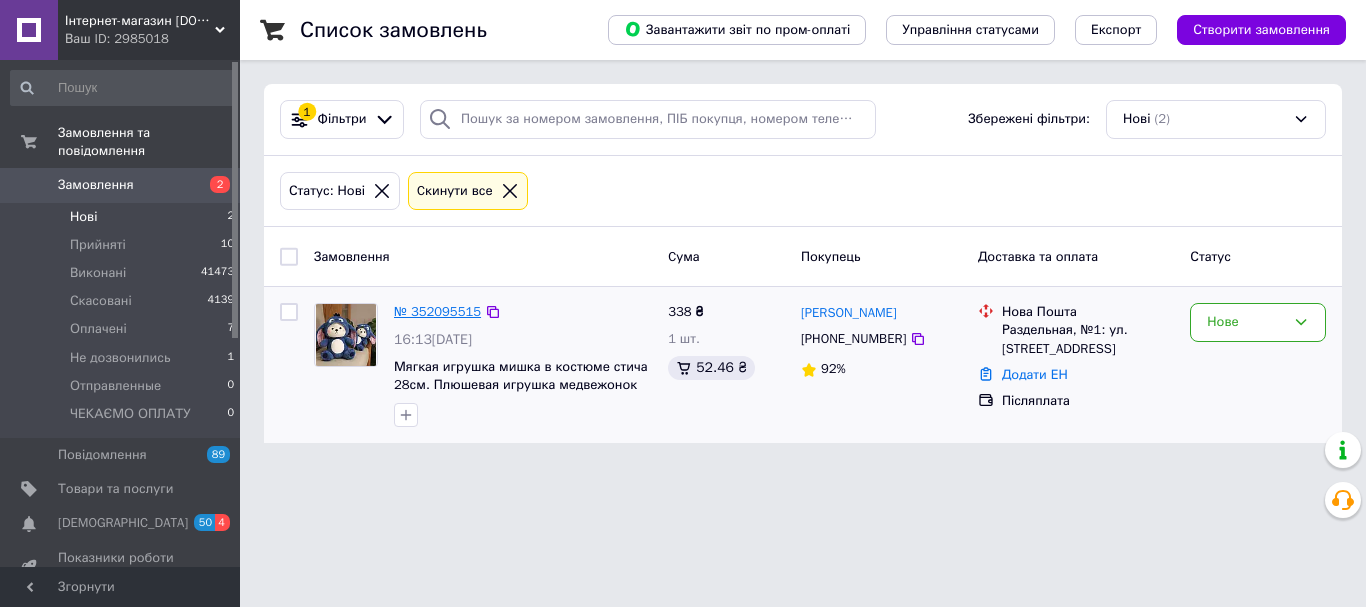 click on "№ 352095515" at bounding box center [437, 311] 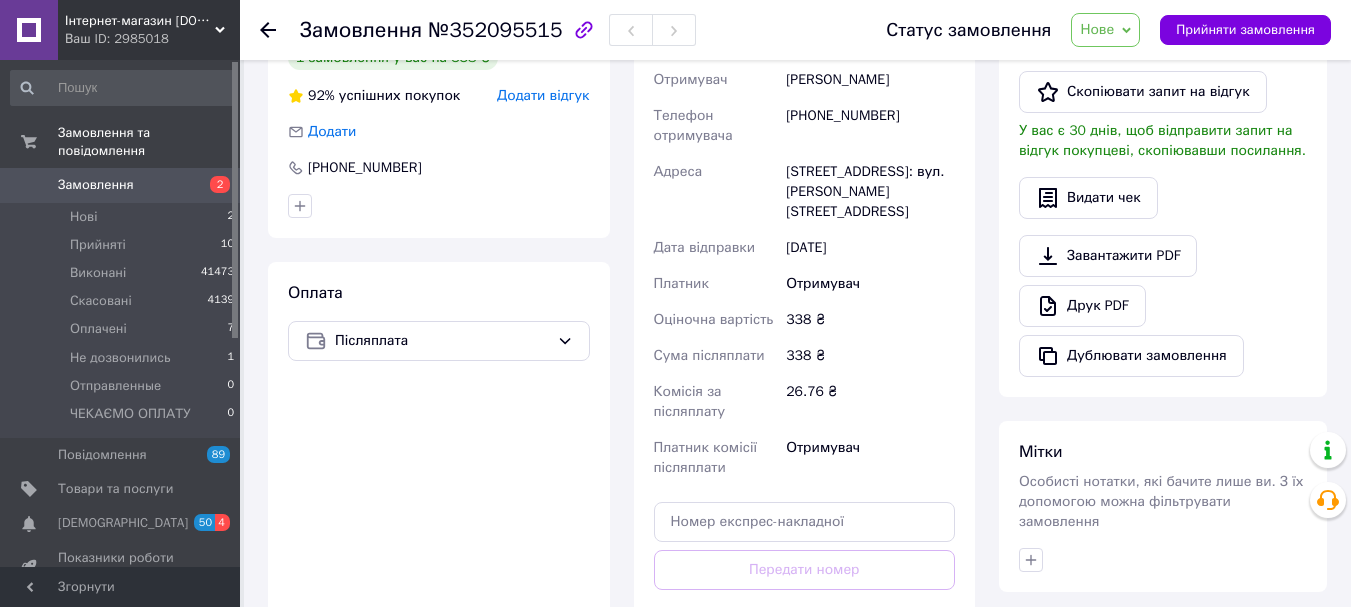 scroll, scrollTop: 0, scrollLeft: 0, axis: both 